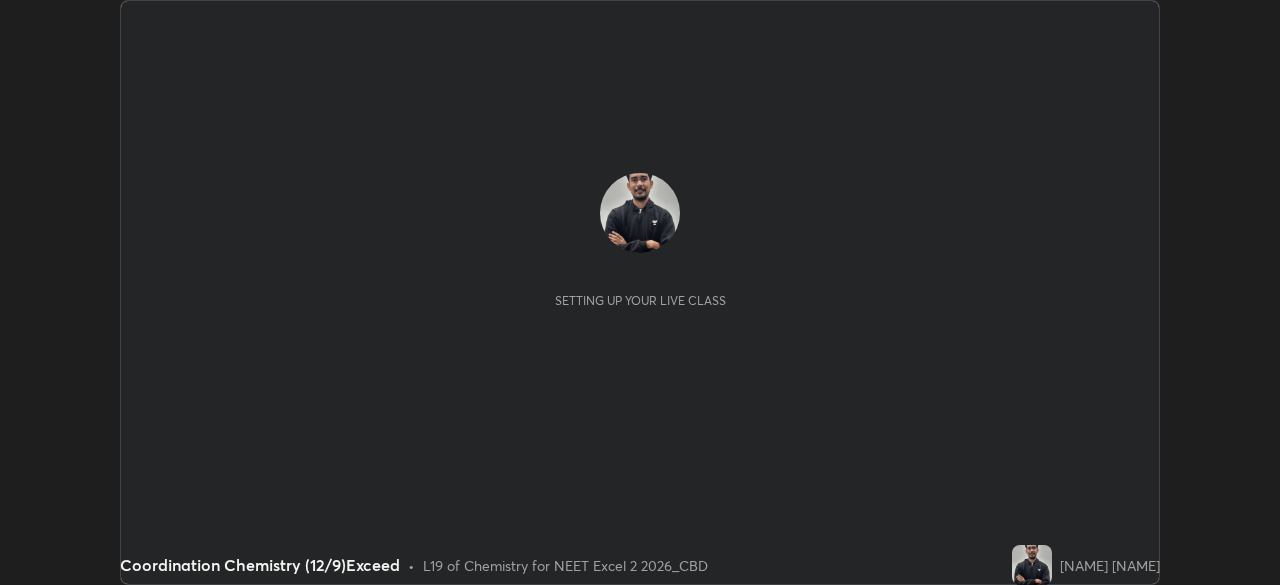 scroll, scrollTop: 0, scrollLeft: 0, axis: both 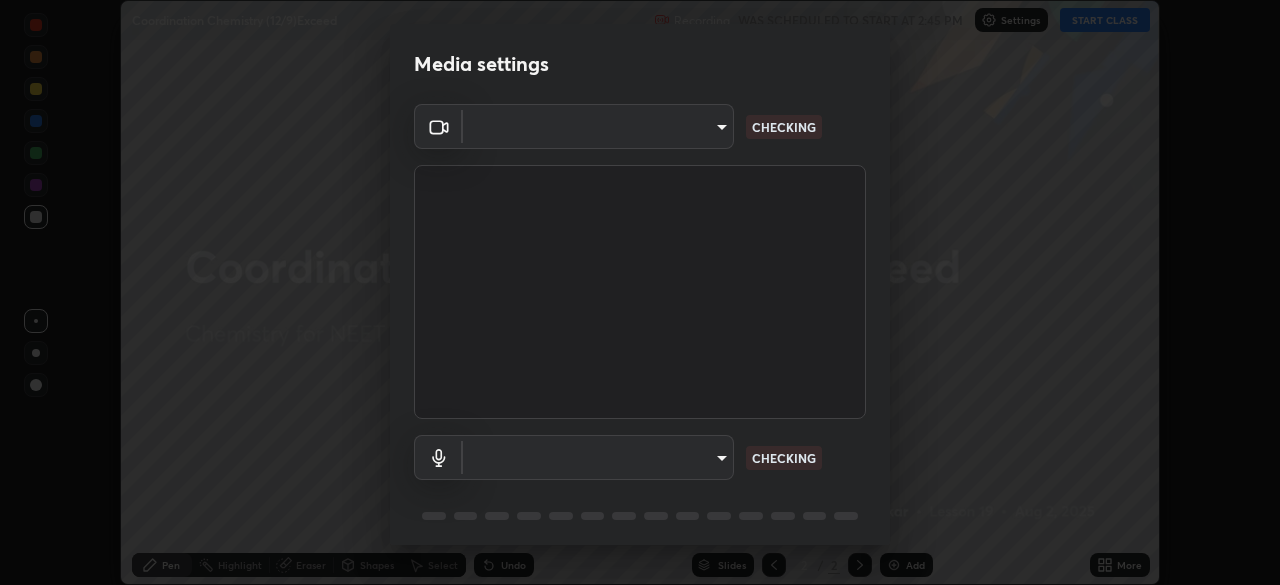 type on "119f56cd3221aa741ff86ef3c15b45e11b875c70691a8bbf6b5e475350e28a87" 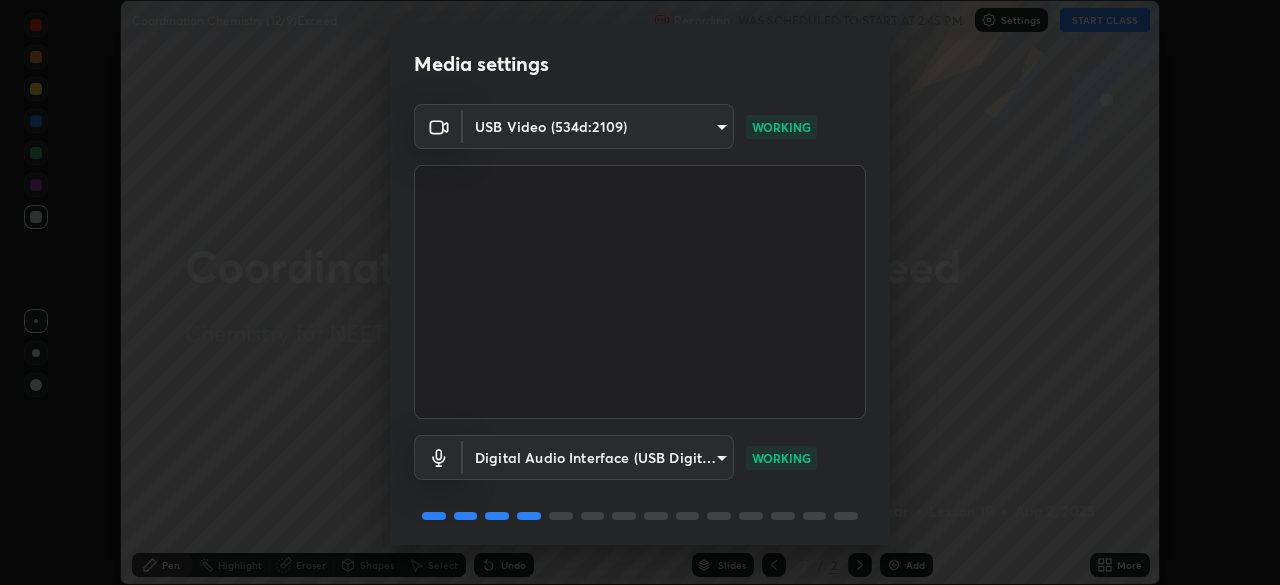scroll, scrollTop: 71, scrollLeft: 0, axis: vertical 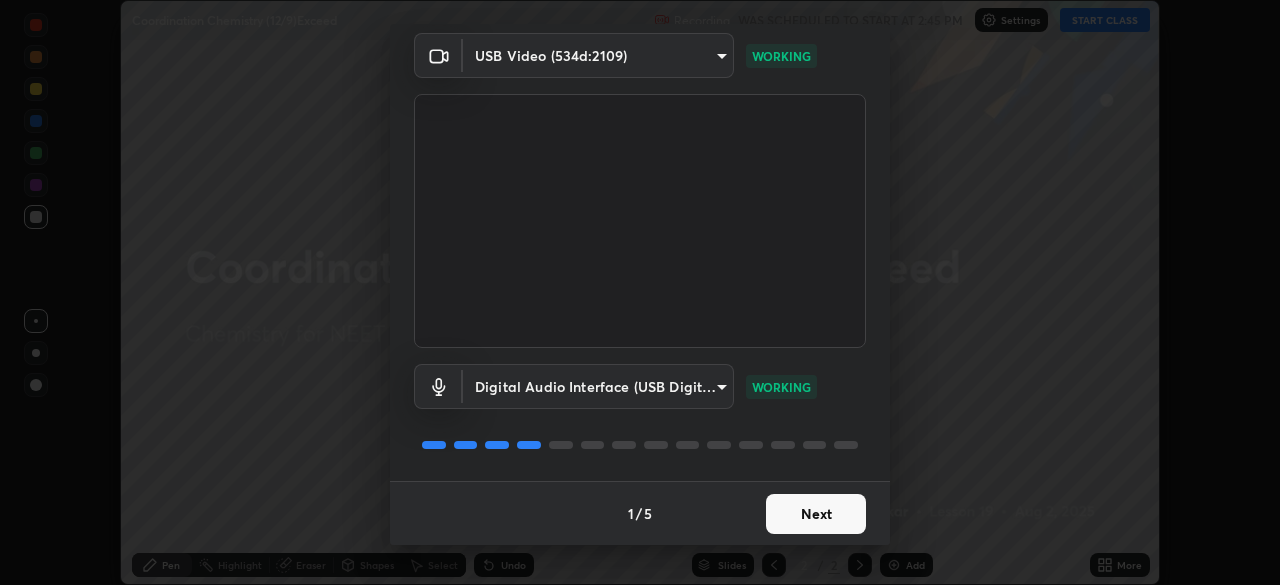 click on "Next" at bounding box center [816, 514] 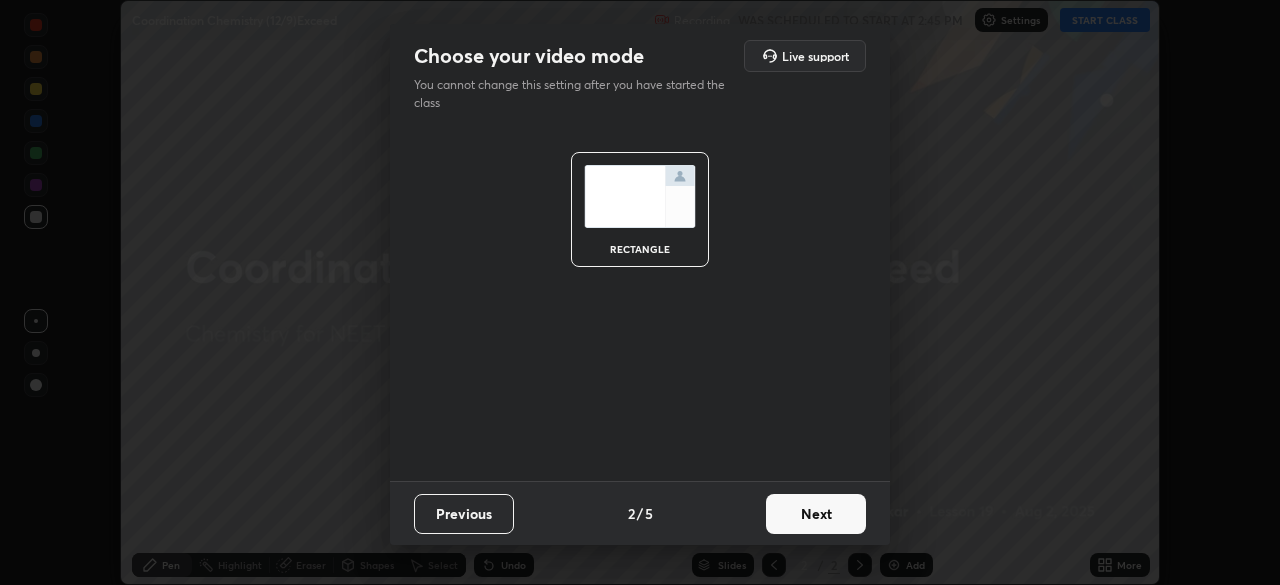 scroll, scrollTop: 0, scrollLeft: 0, axis: both 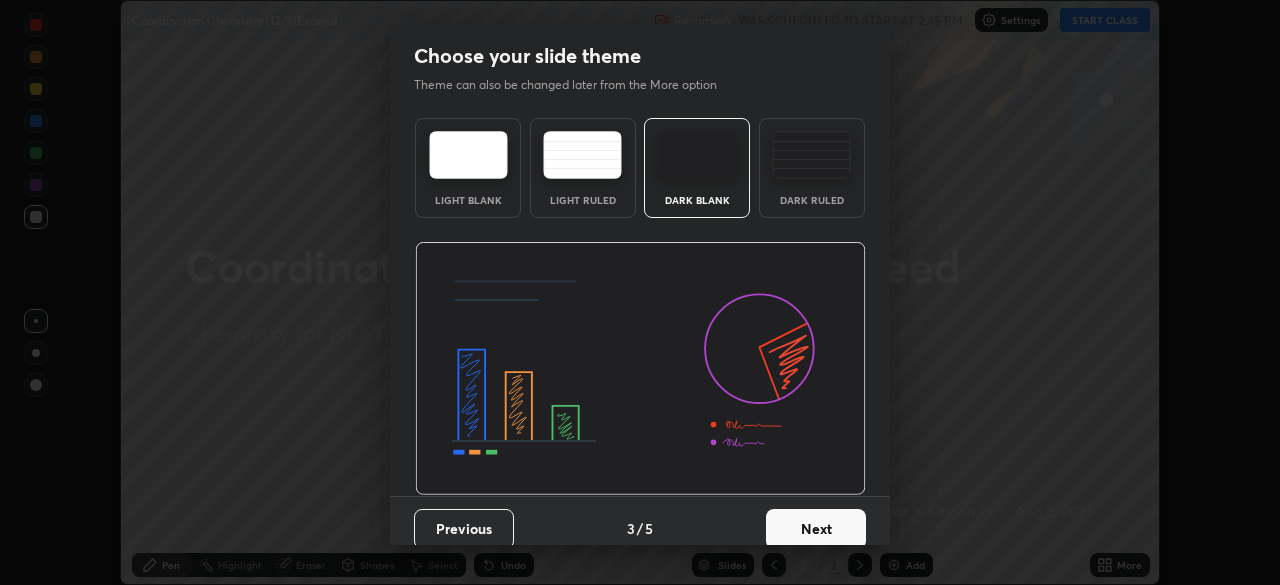 click on "Next" at bounding box center [816, 529] 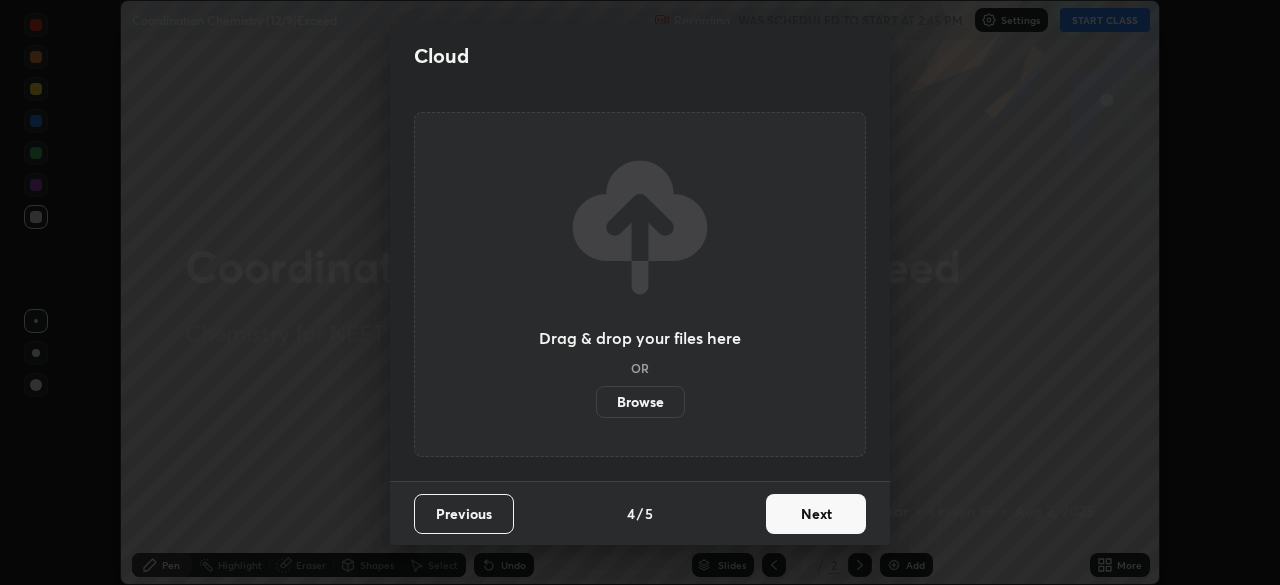 click on "Next" at bounding box center (816, 514) 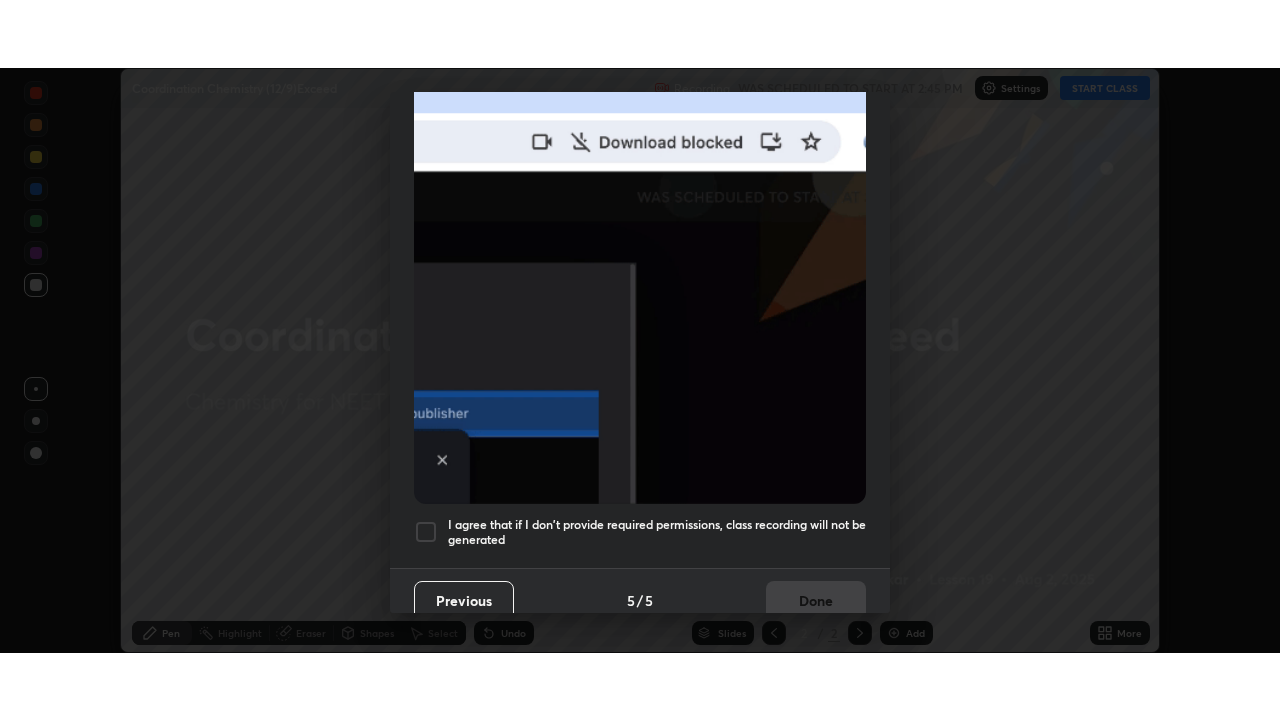 scroll, scrollTop: 479, scrollLeft: 0, axis: vertical 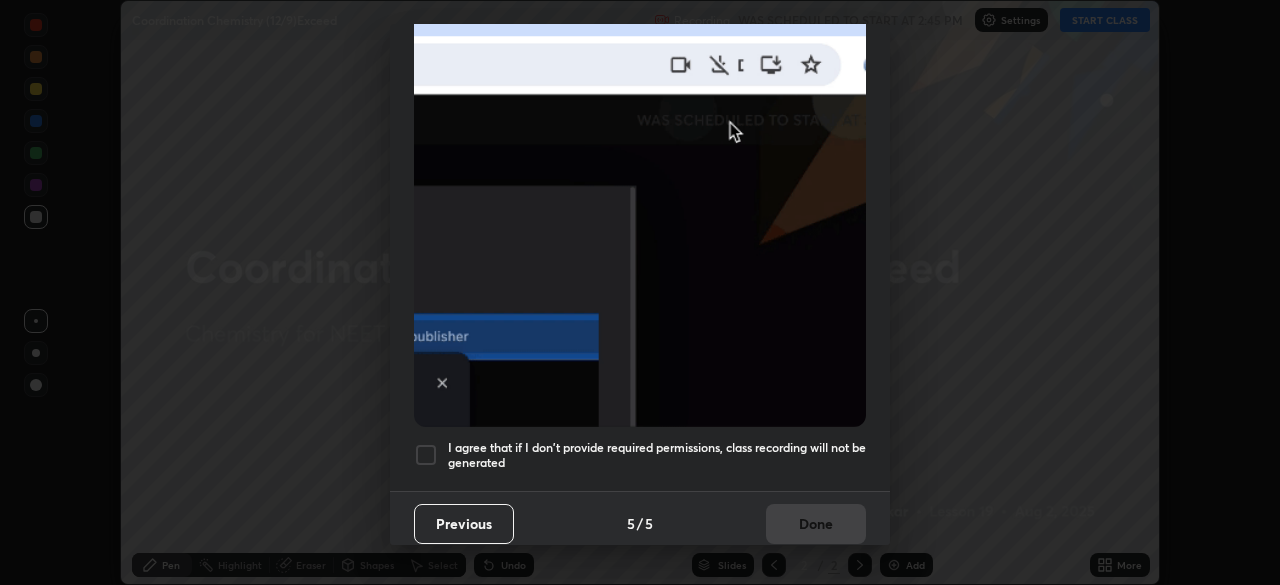 click at bounding box center [426, 455] 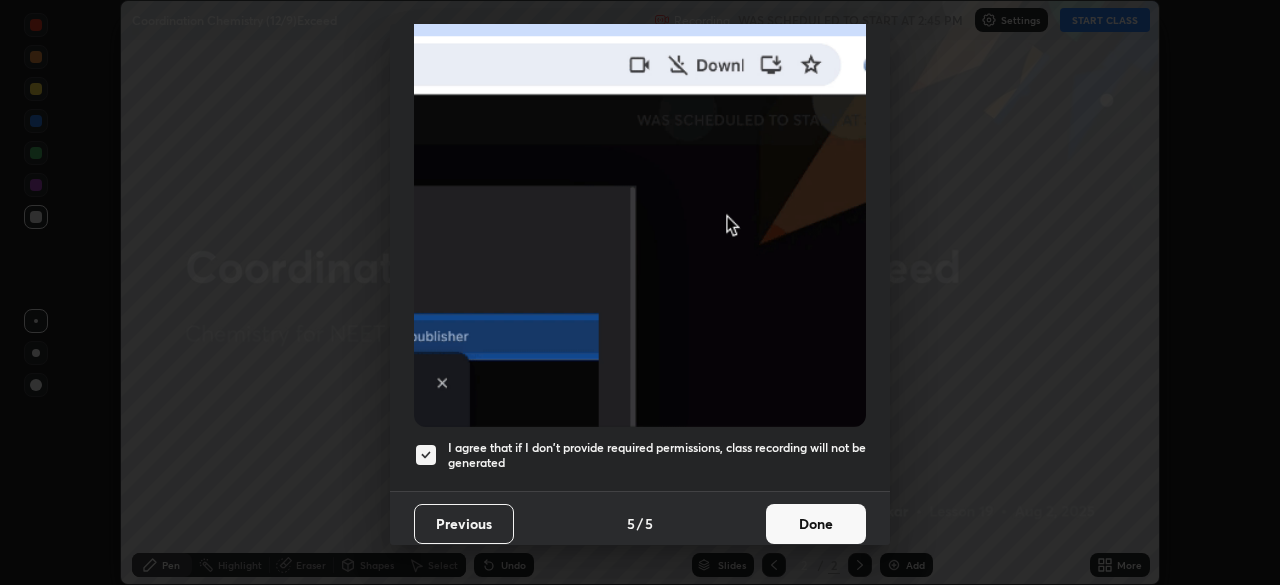 click on "Done" at bounding box center [816, 524] 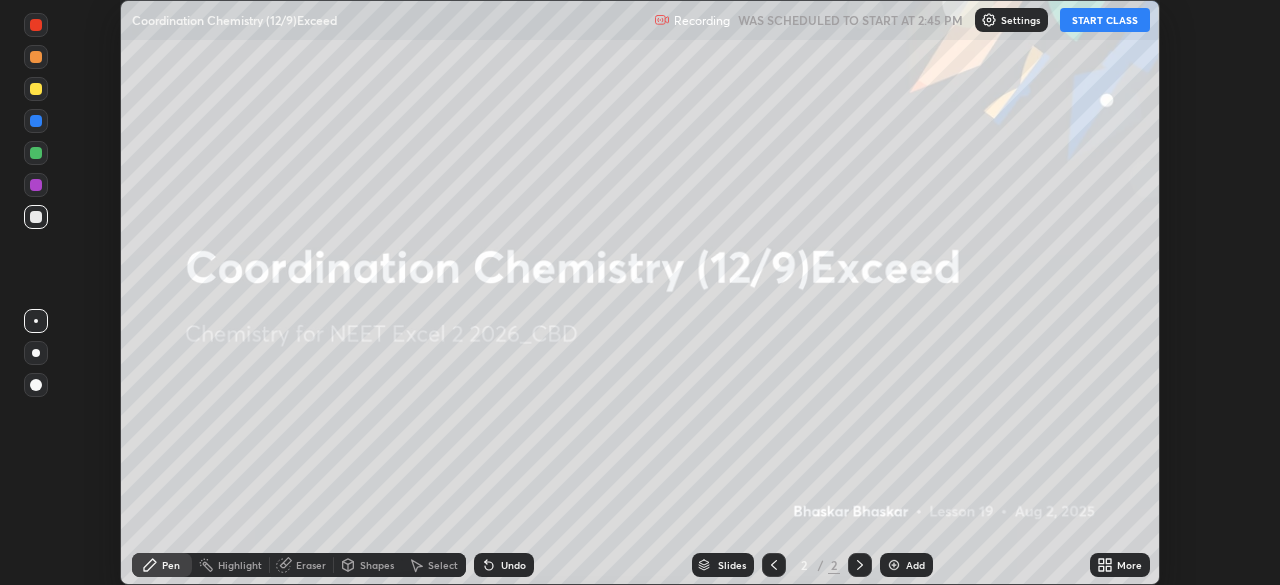 click on "Add" at bounding box center (915, 565) 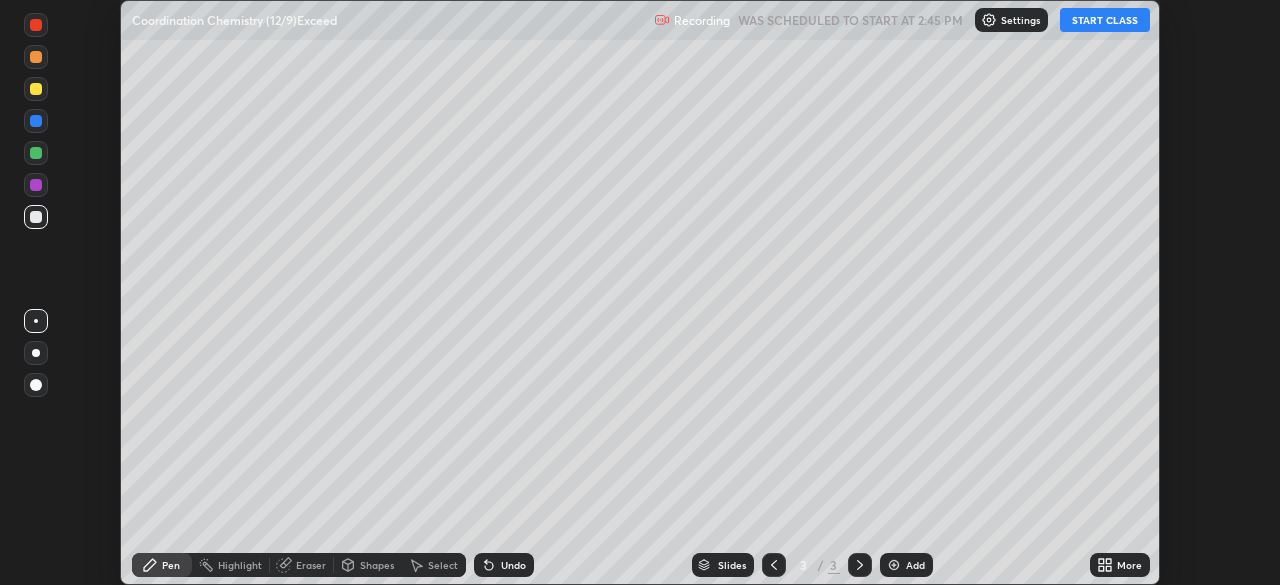 click on "More" at bounding box center (1120, 565) 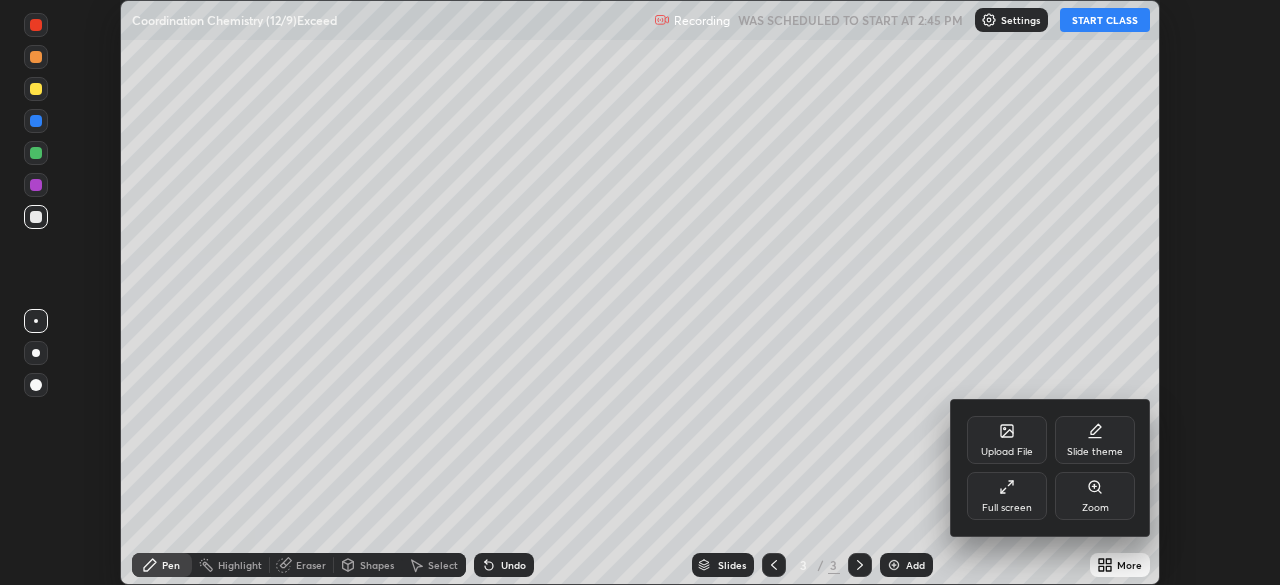 click on "Full screen" at bounding box center (1007, 496) 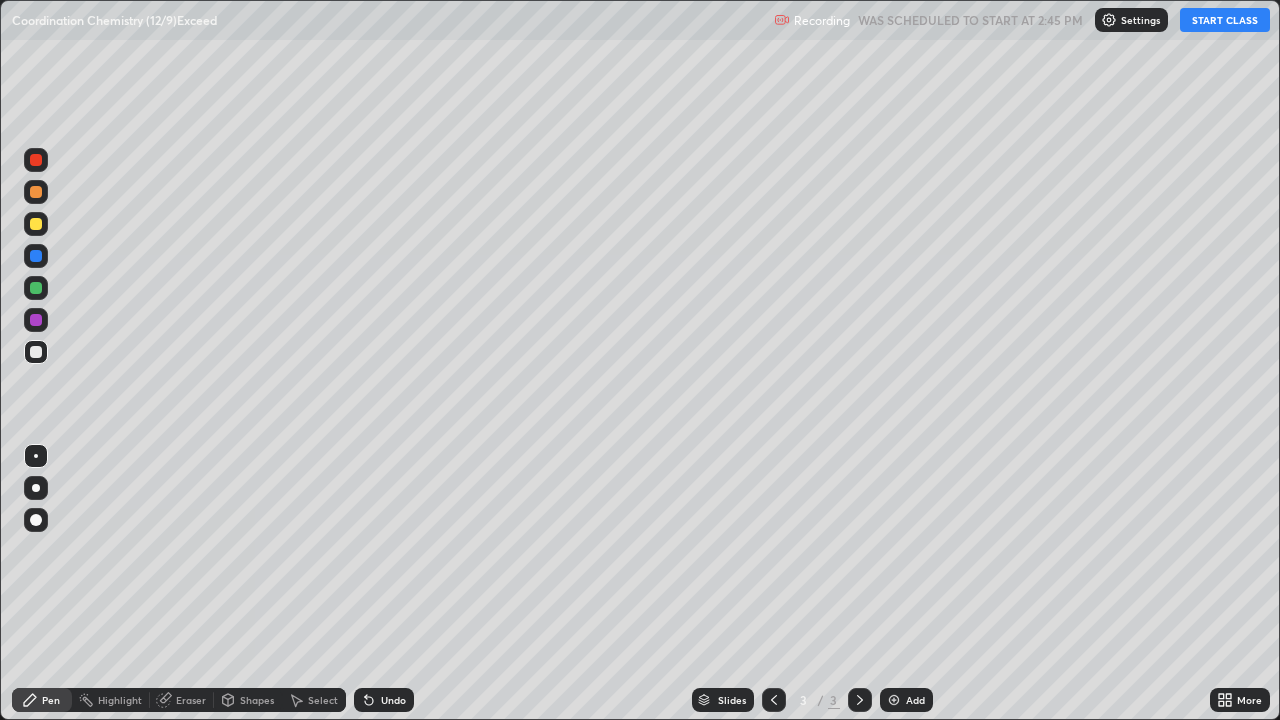 scroll, scrollTop: 99280, scrollLeft: 98720, axis: both 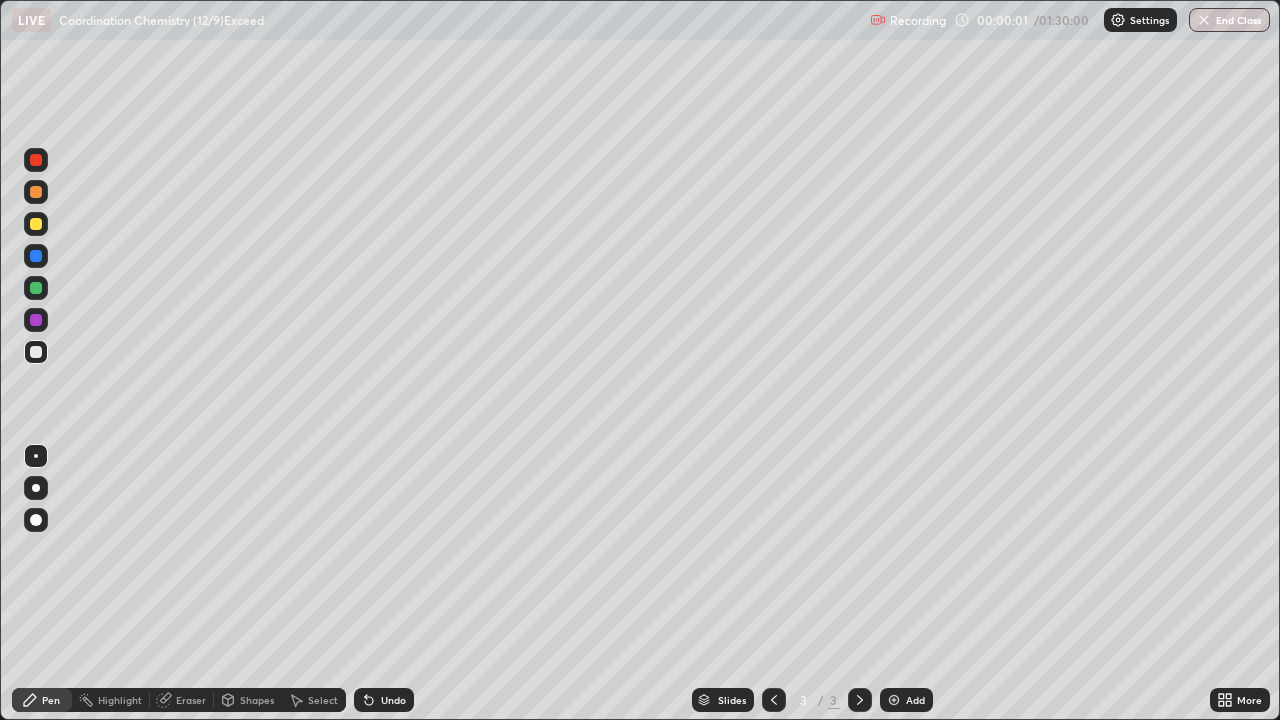 click at bounding box center (36, 488) 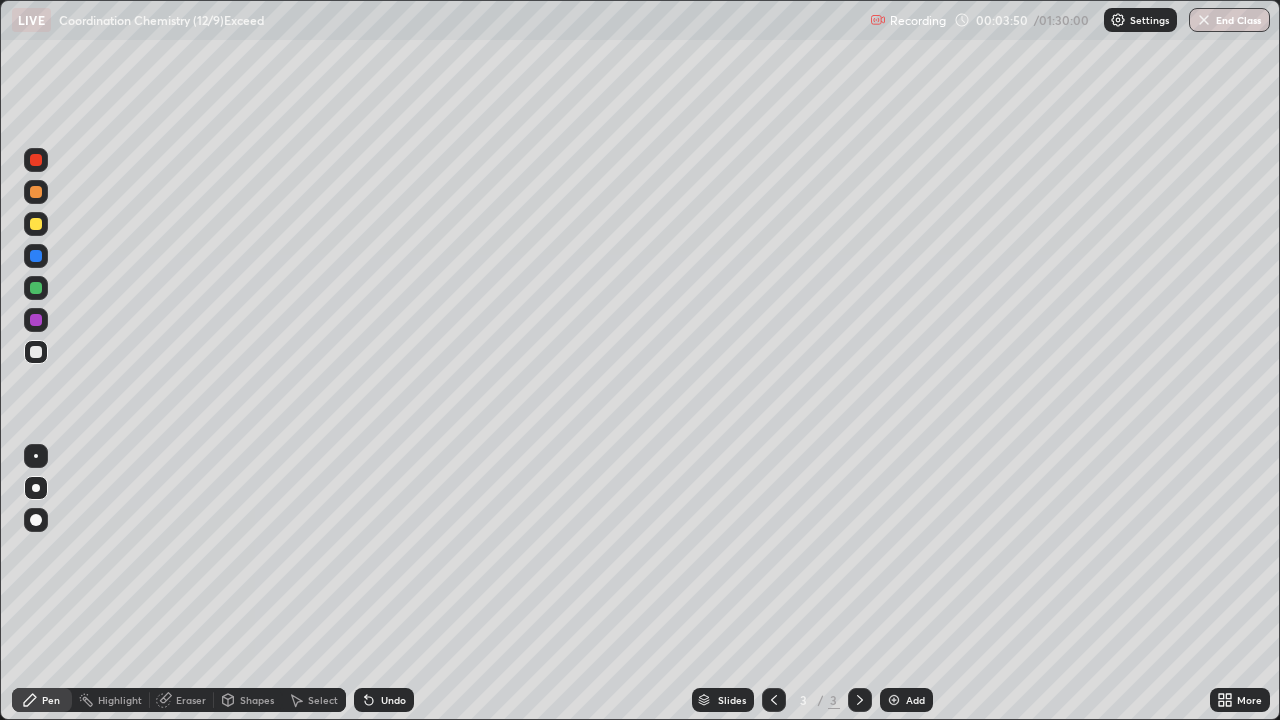 click on "Eraser" at bounding box center (191, 700) 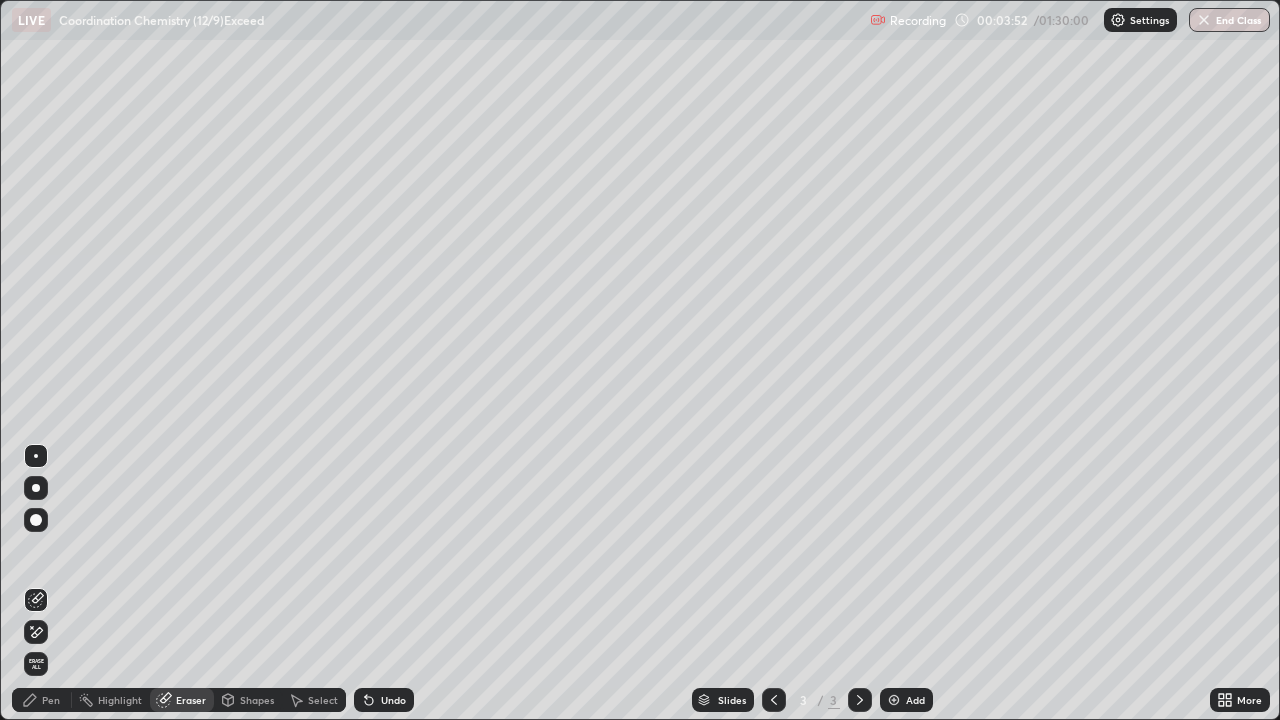 click on "Pen" at bounding box center (51, 700) 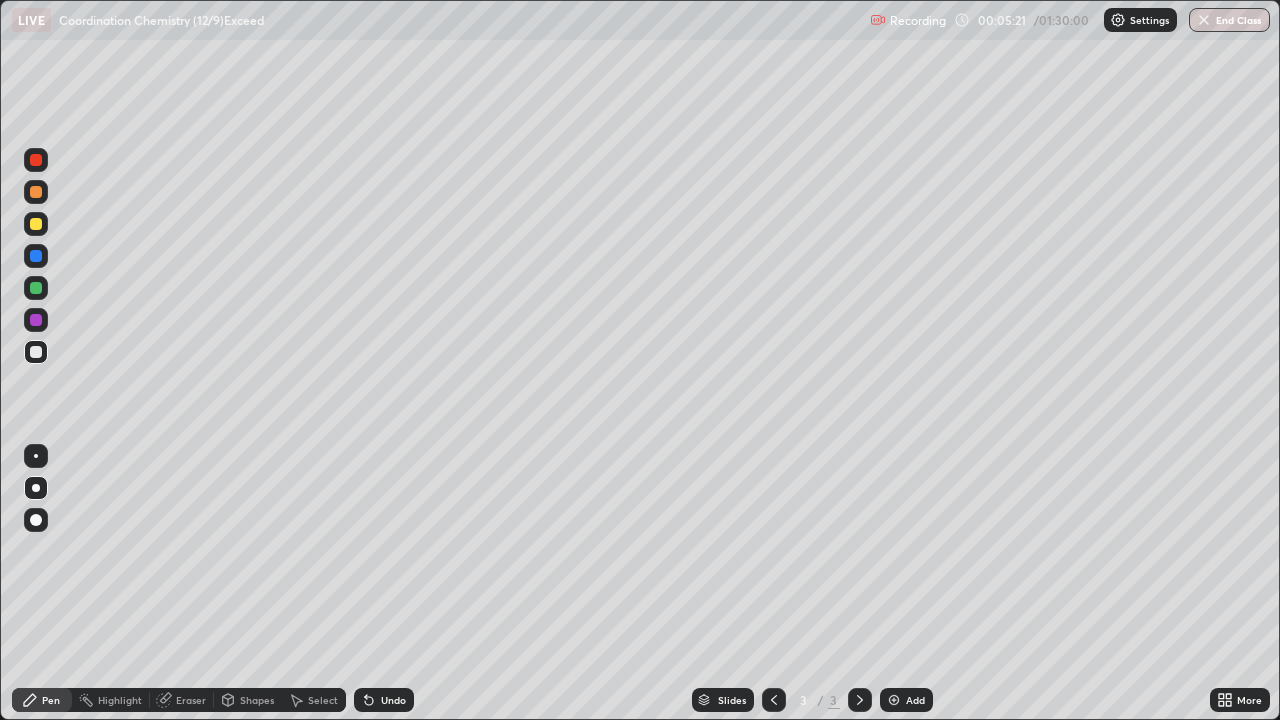 click on "Undo" at bounding box center [393, 700] 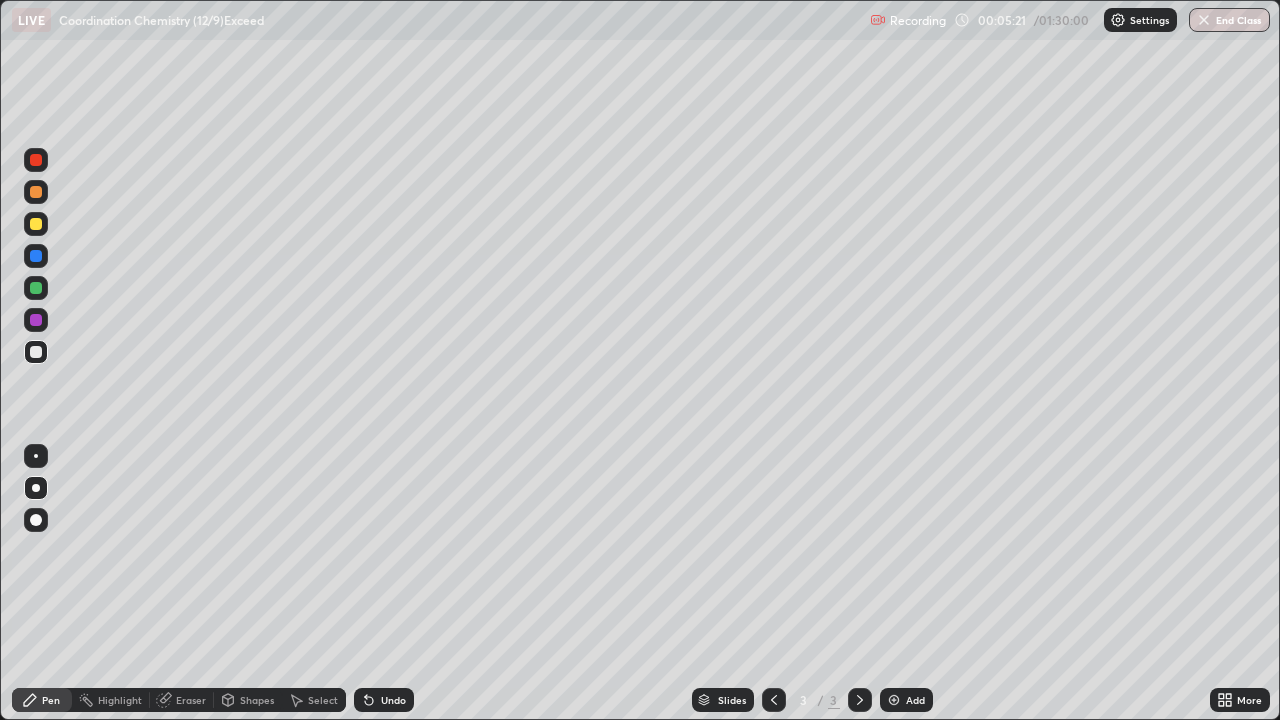click on "Undo" at bounding box center [384, 700] 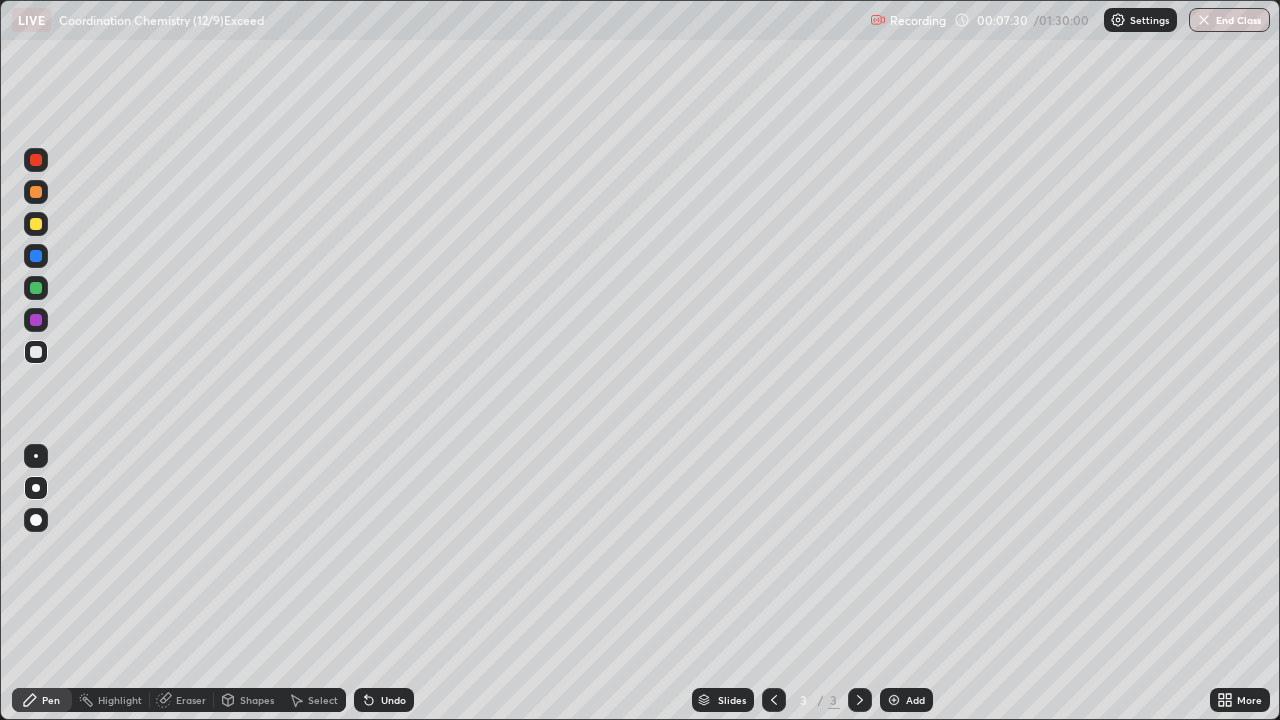 click on "Add" at bounding box center [906, 700] 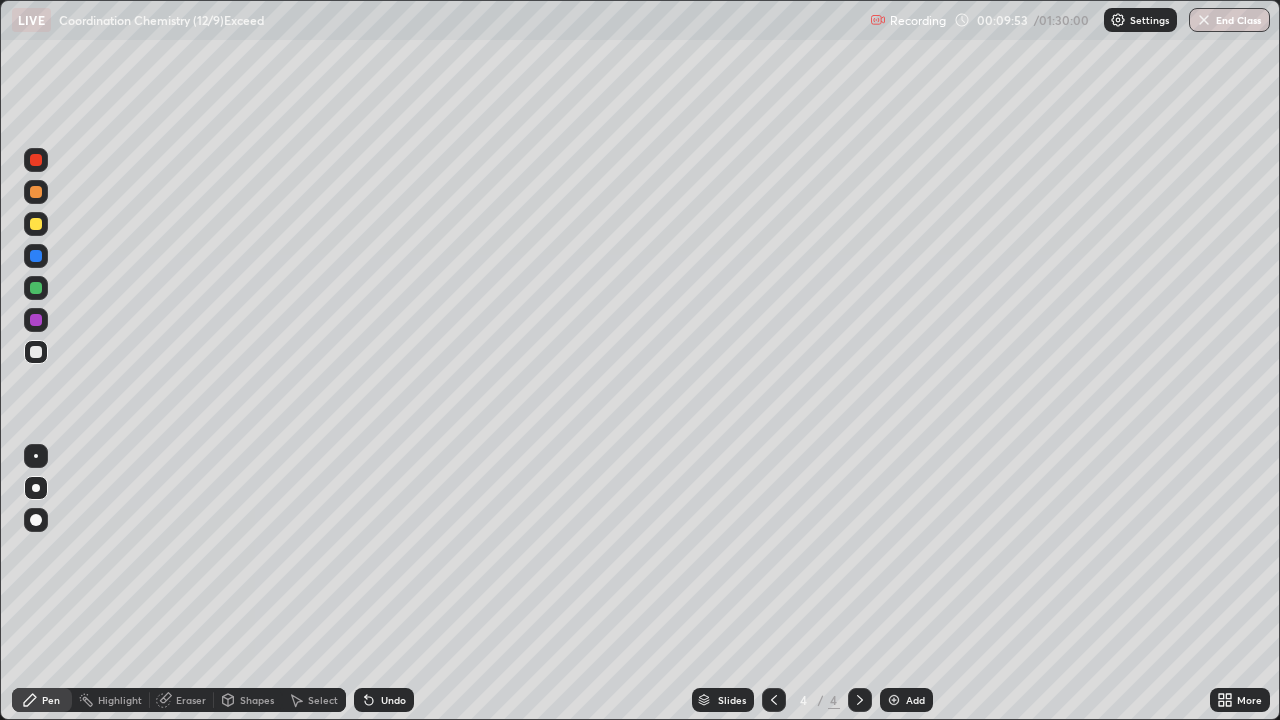 click on "Undo" at bounding box center [393, 700] 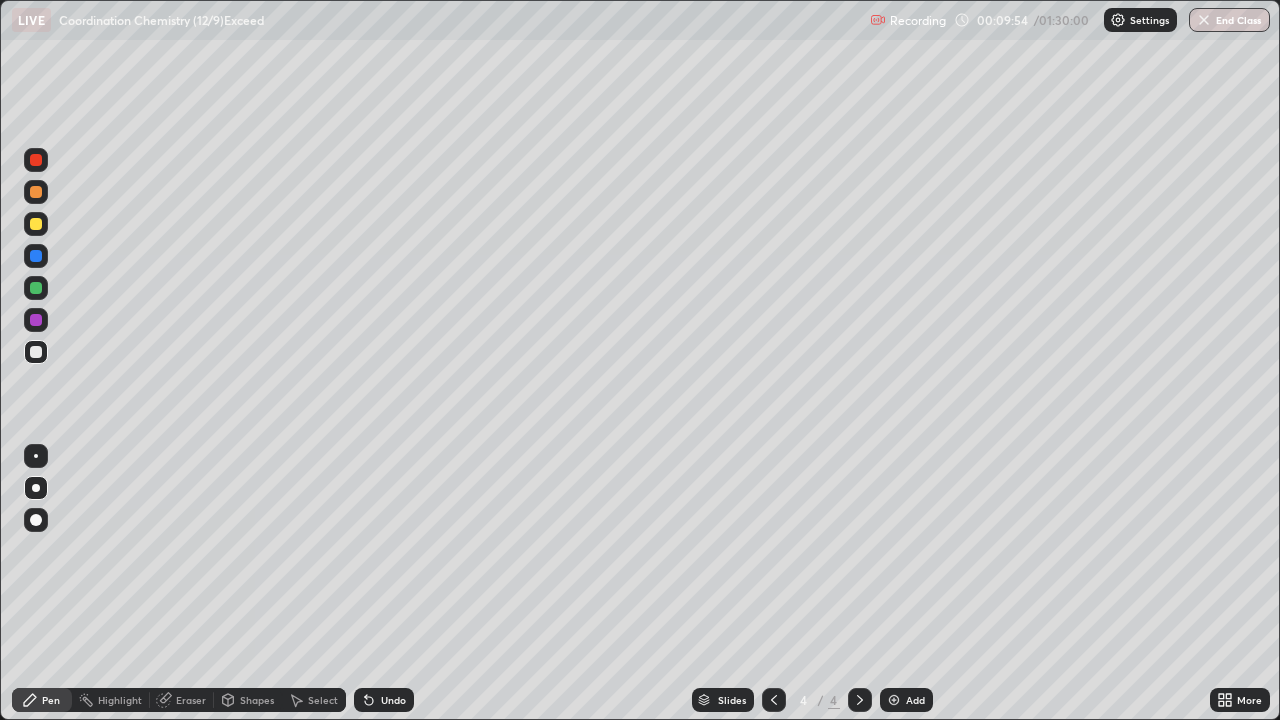 click on "Undo" at bounding box center [384, 700] 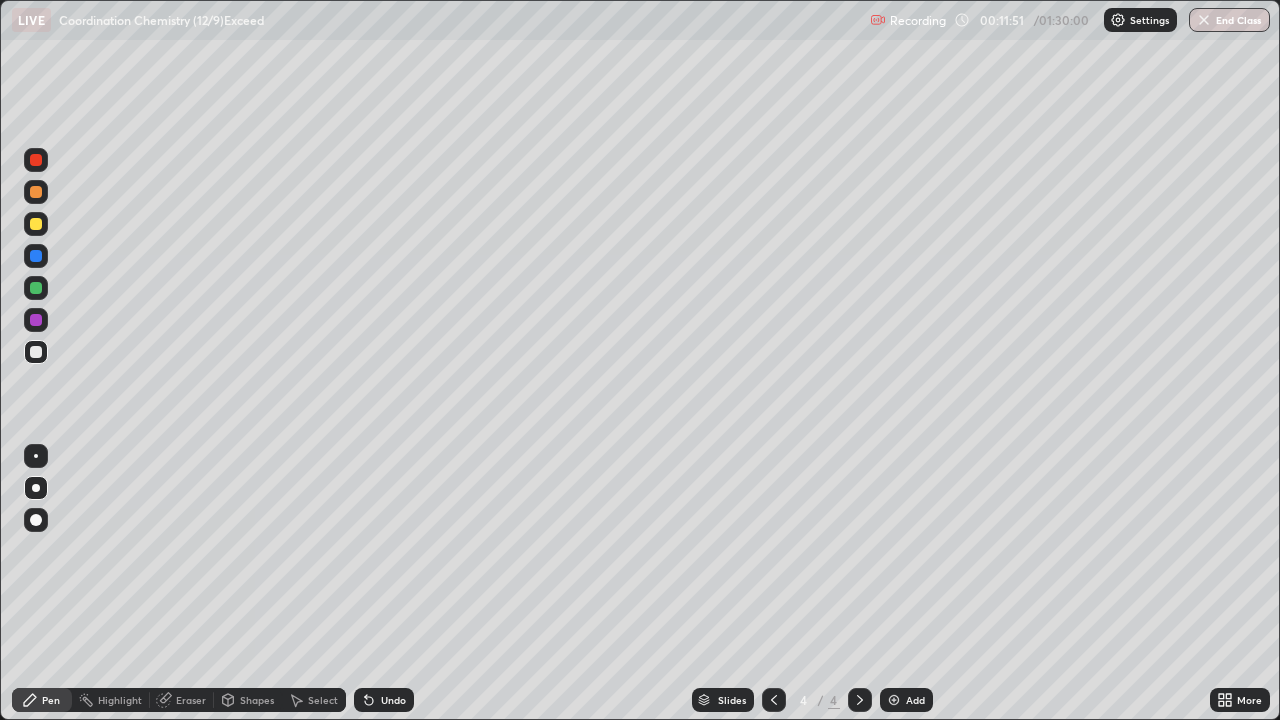 click on "Add" at bounding box center (906, 700) 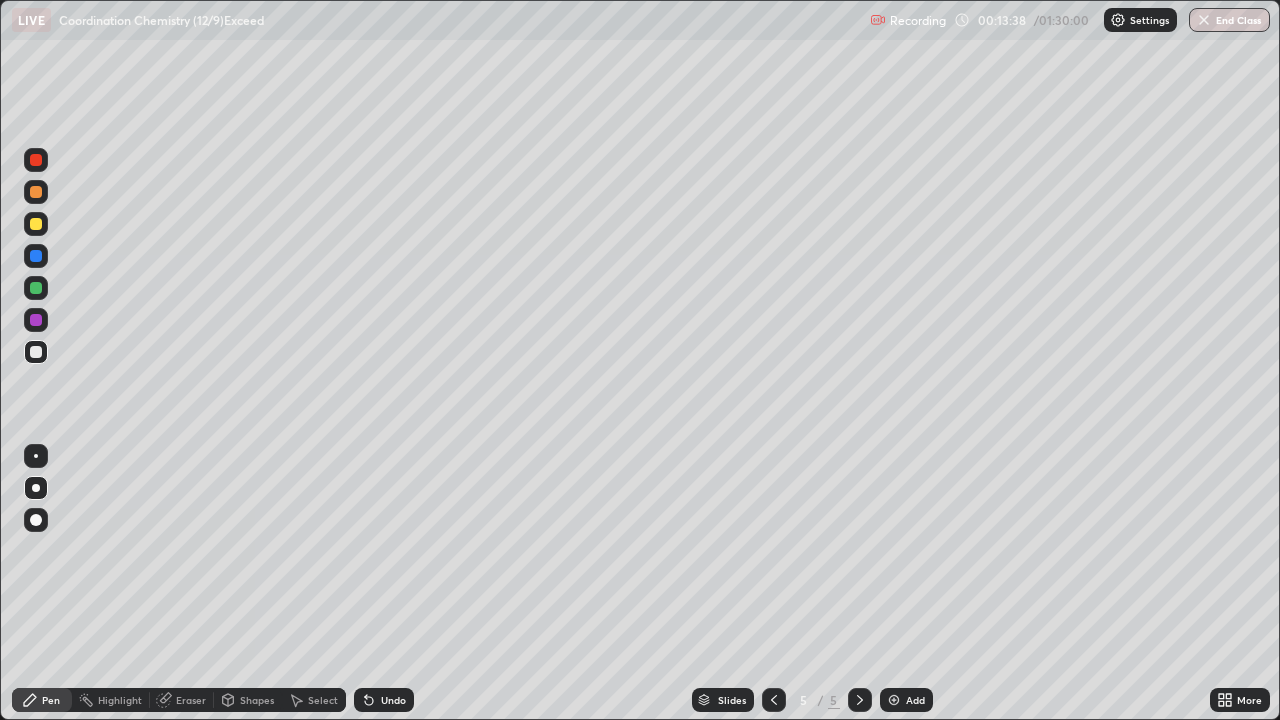 click on "Eraser" at bounding box center [191, 700] 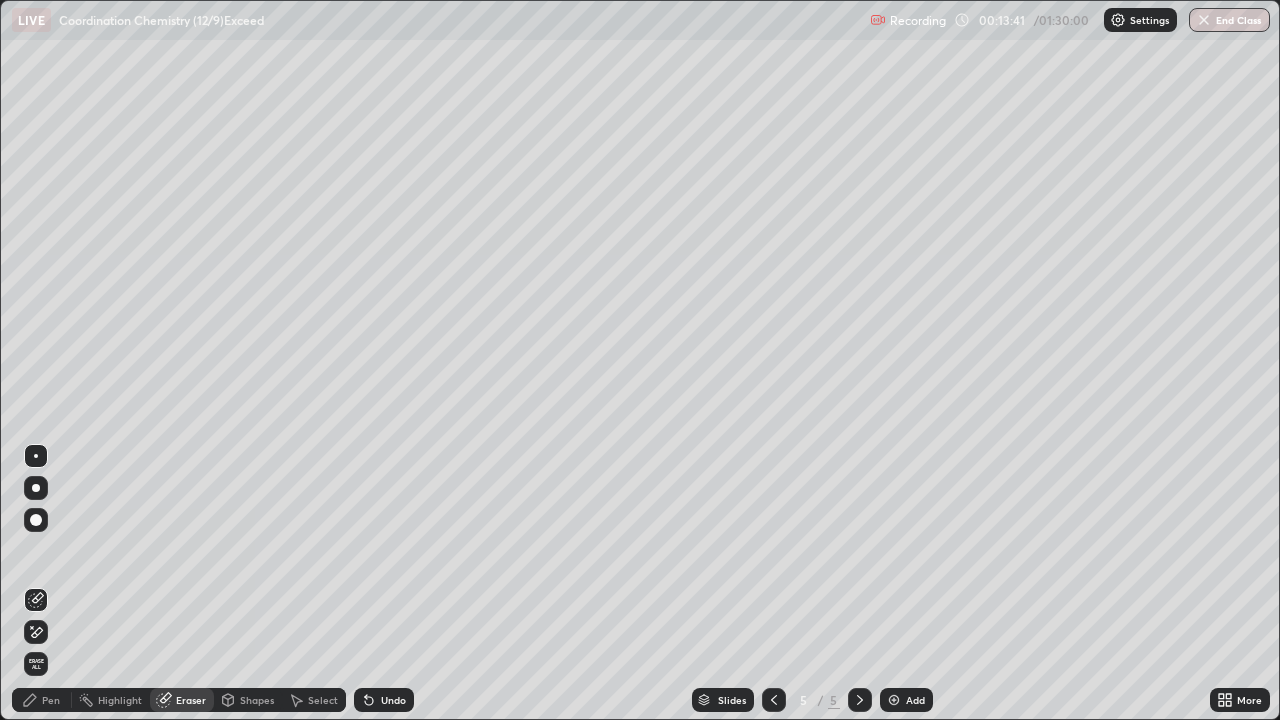 click on "Pen" at bounding box center (51, 700) 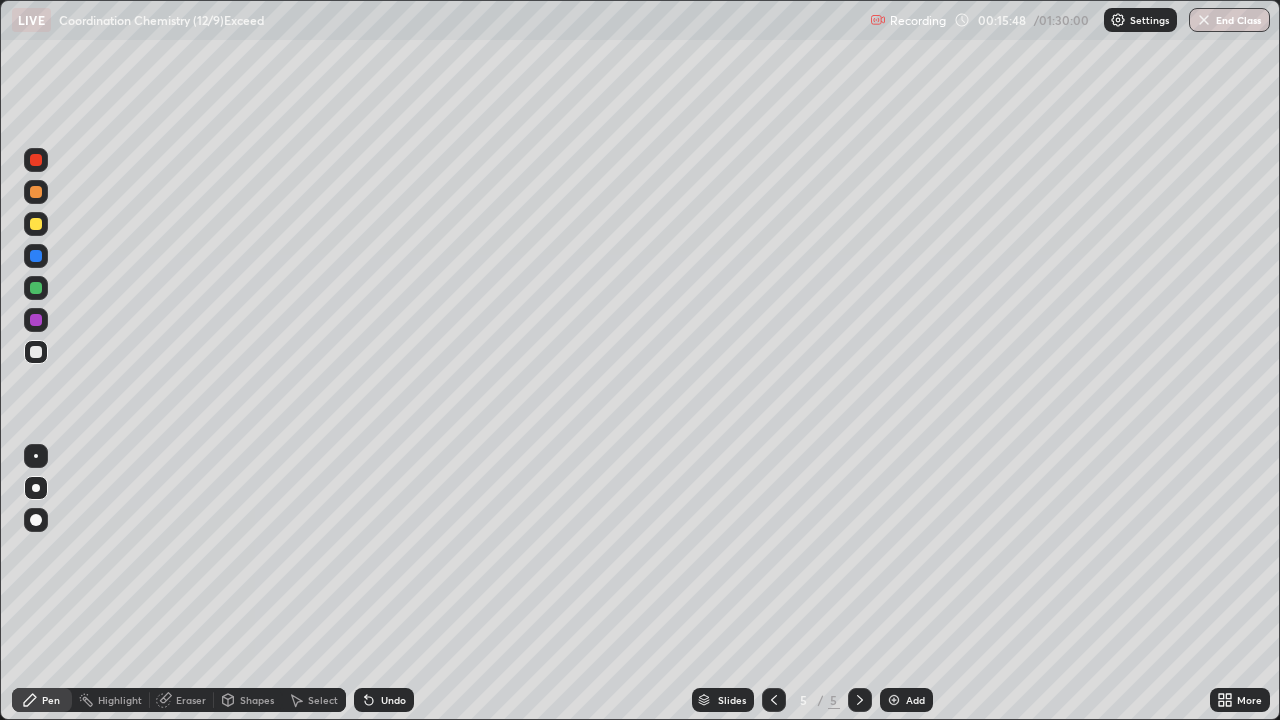 click on "Add" at bounding box center (906, 700) 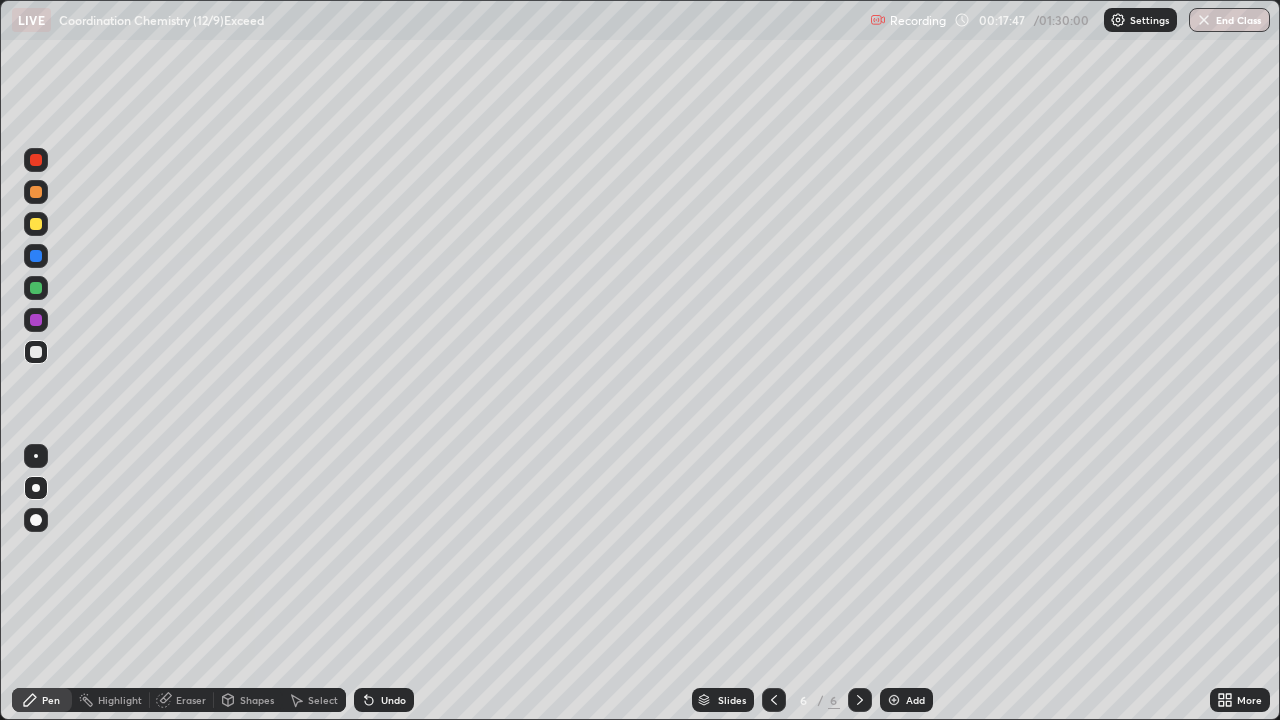 click 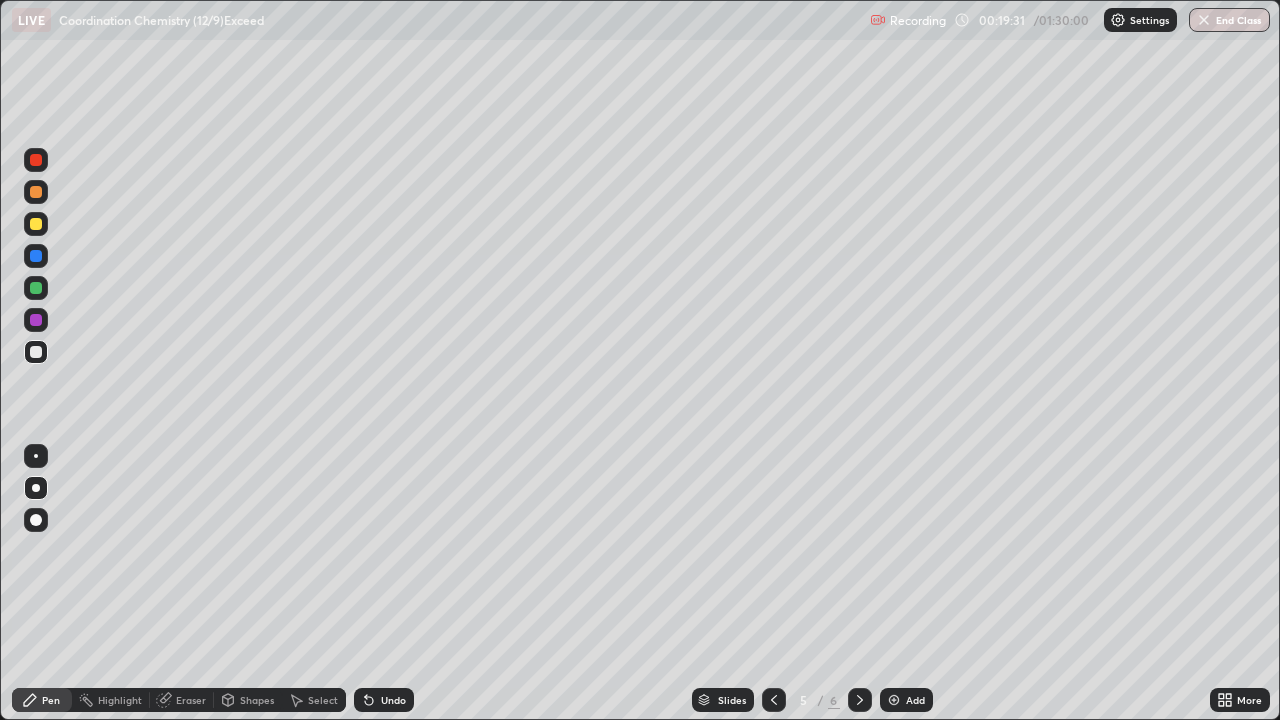 click on "Eraser" at bounding box center [191, 700] 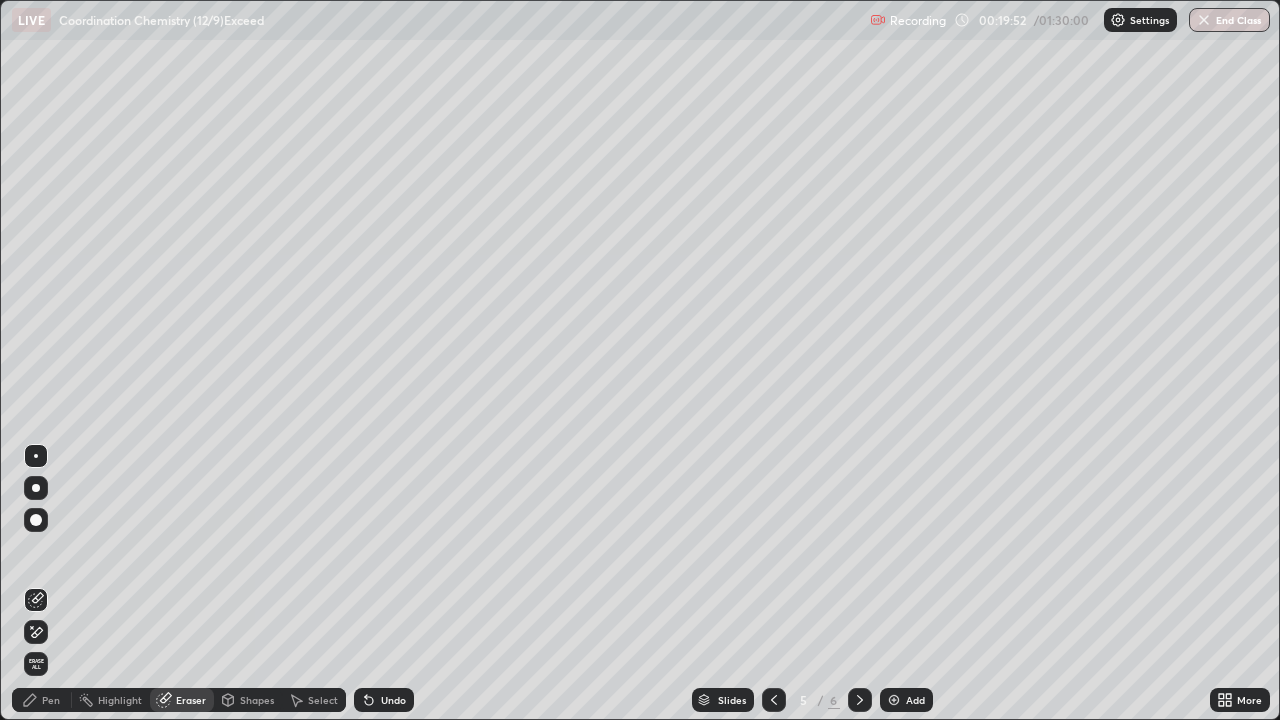 click on "Pen" at bounding box center [42, 700] 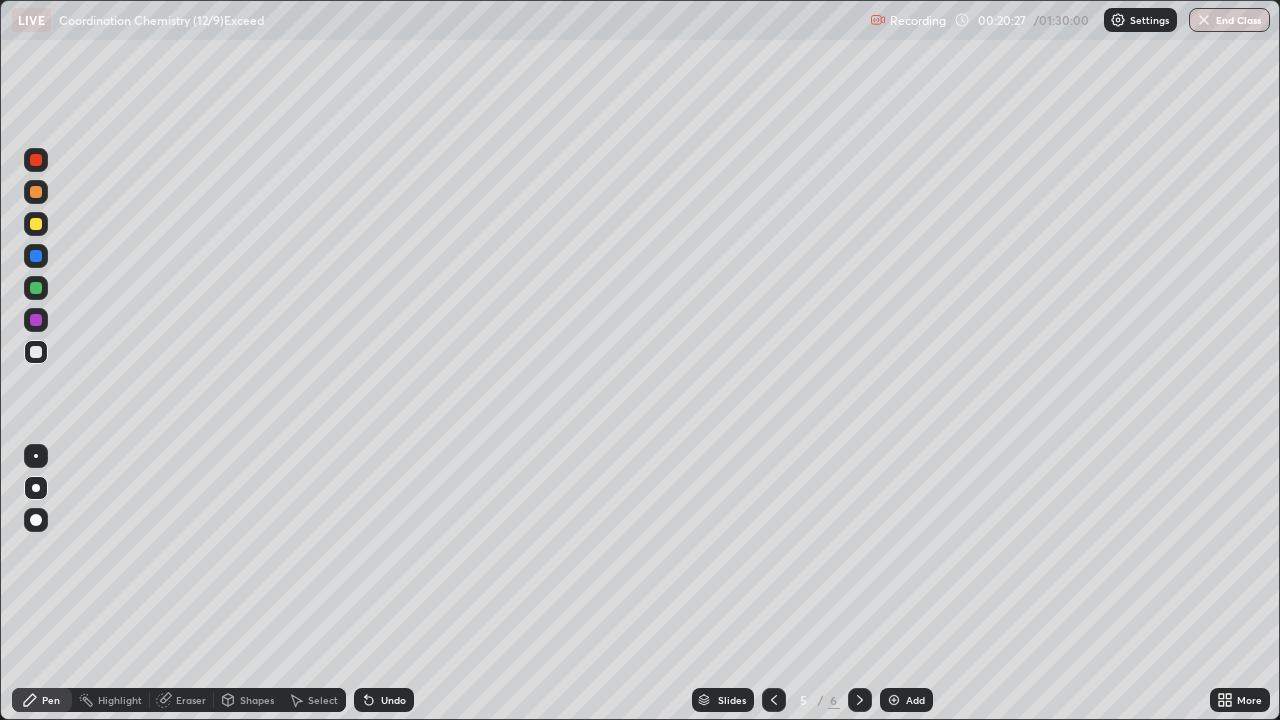 click at bounding box center [36, 224] 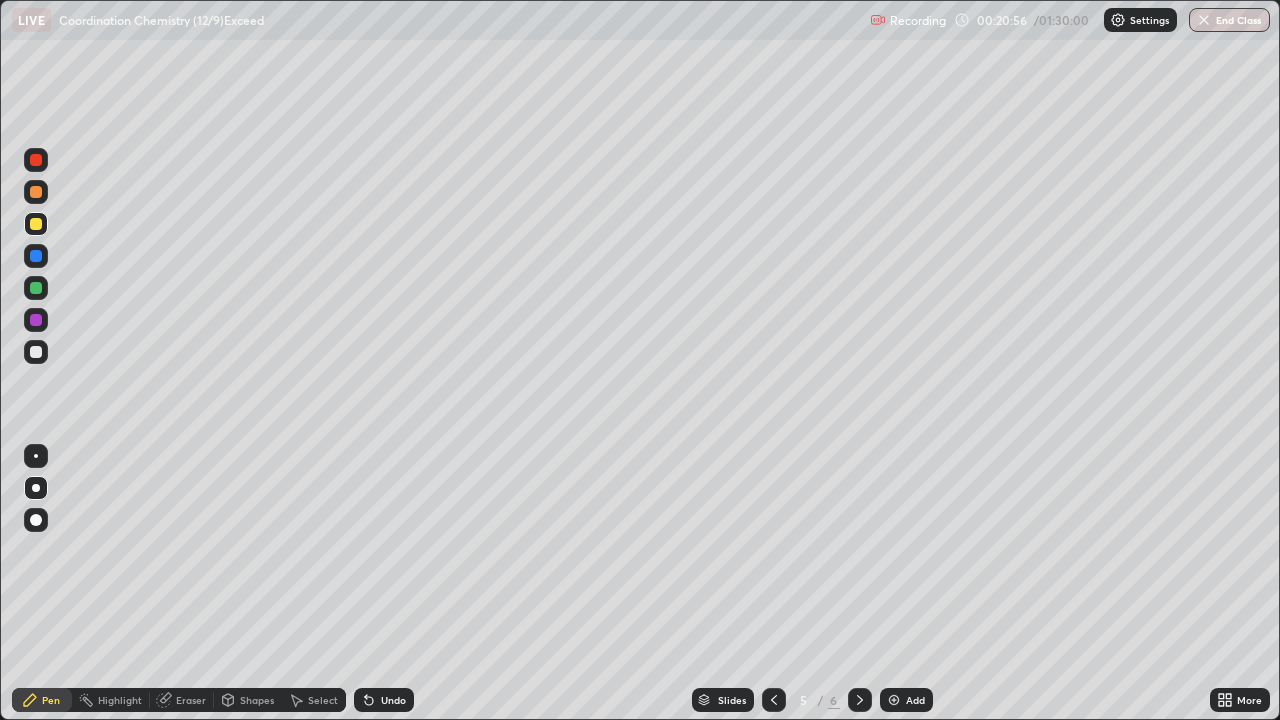 click on "Undo" at bounding box center [393, 700] 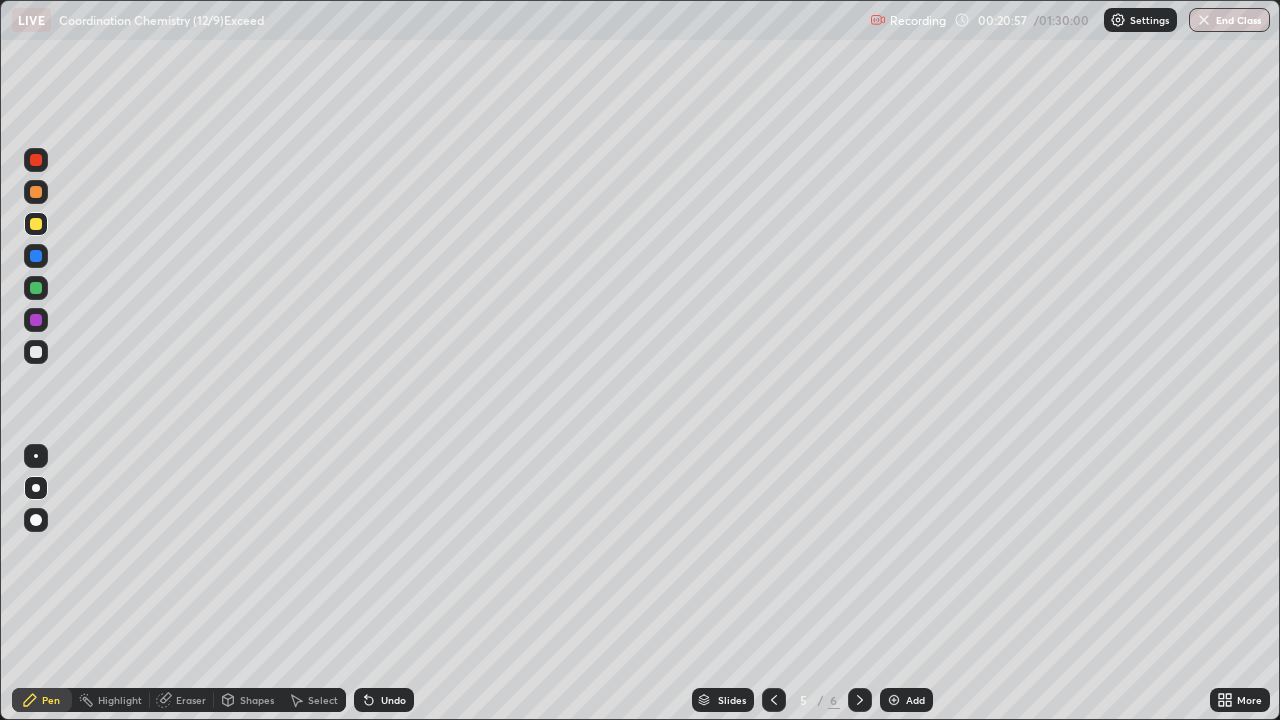 click on "Undo" at bounding box center [393, 700] 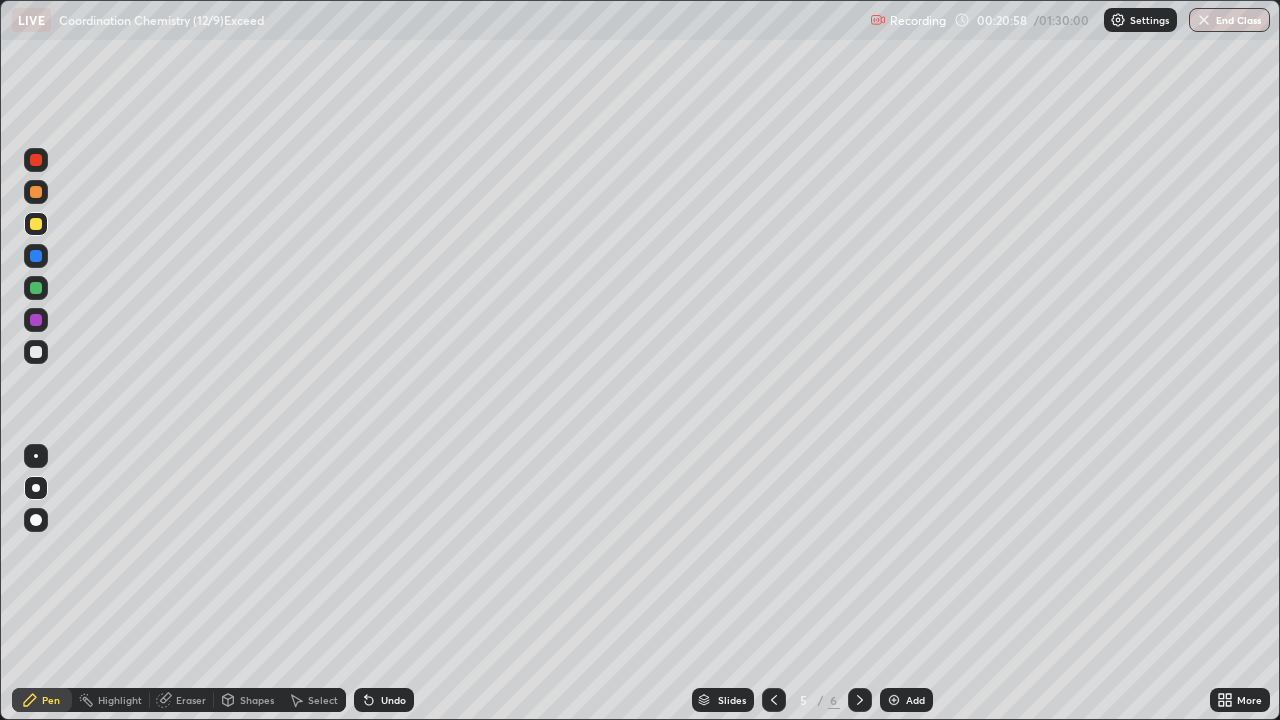 click on "Undo" at bounding box center [393, 700] 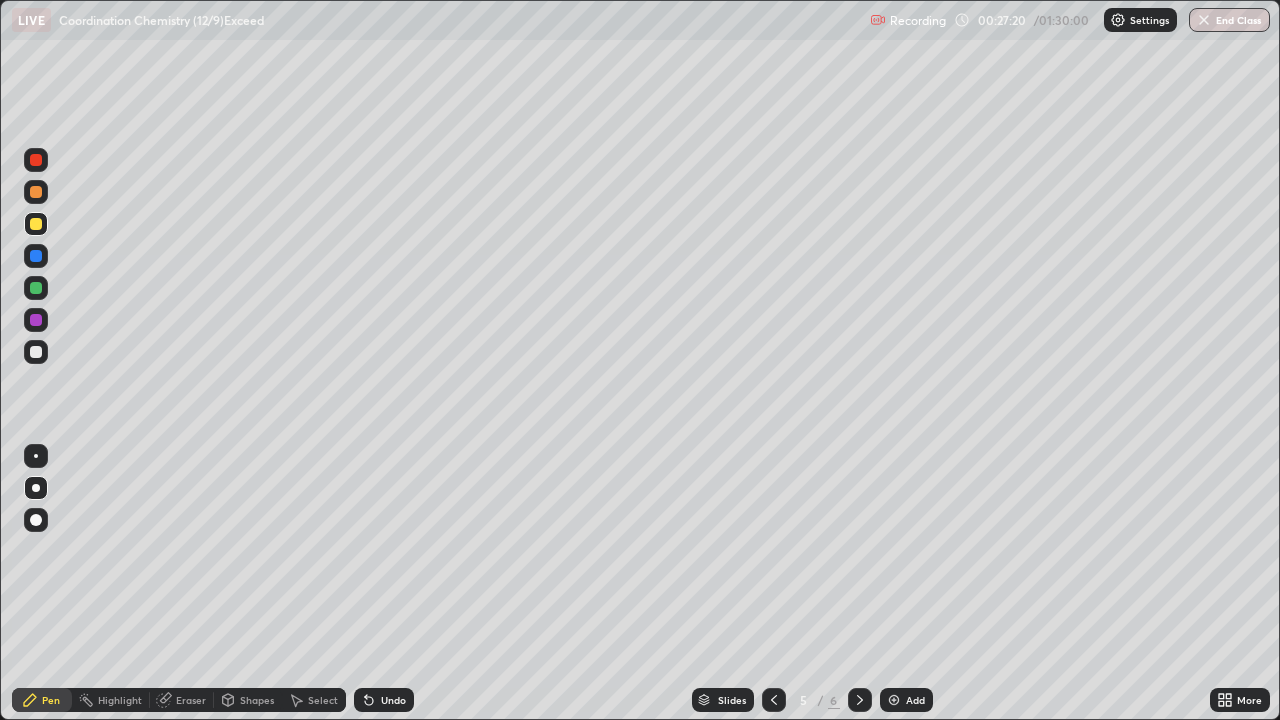 click at bounding box center (36, 352) 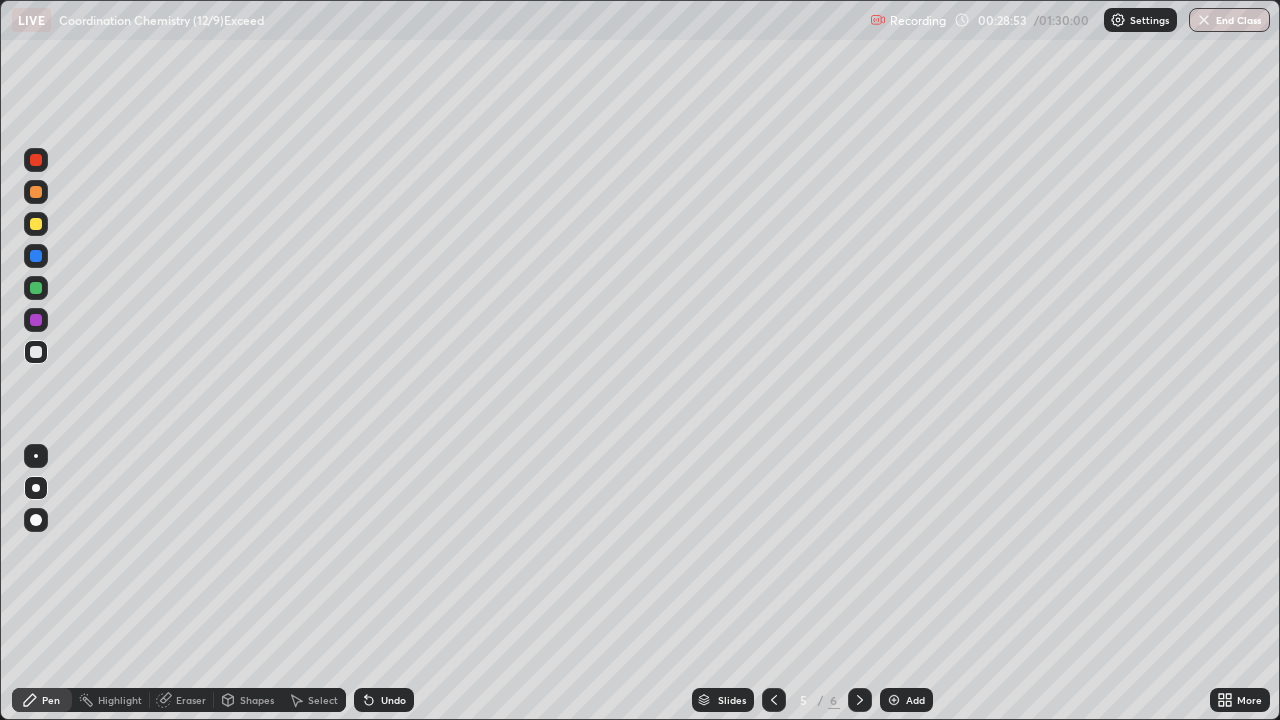 click at bounding box center (860, 700) 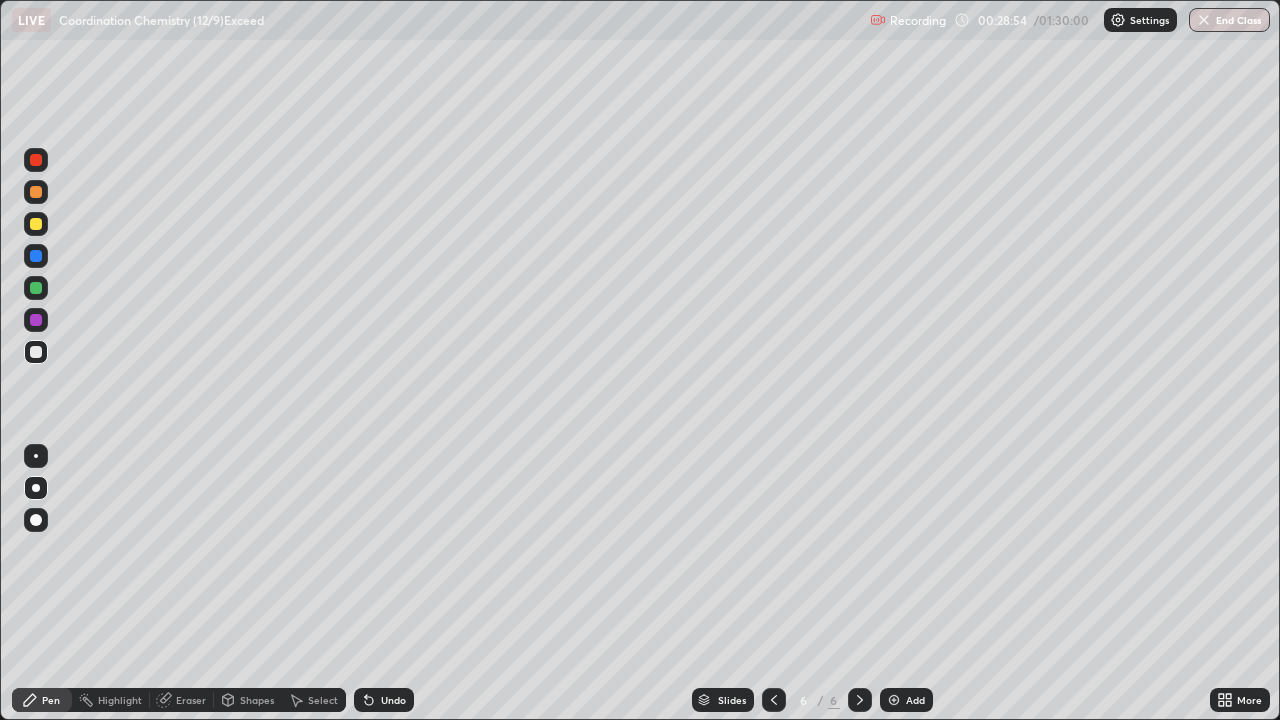 click on "Add" at bounding box center (915, 700) 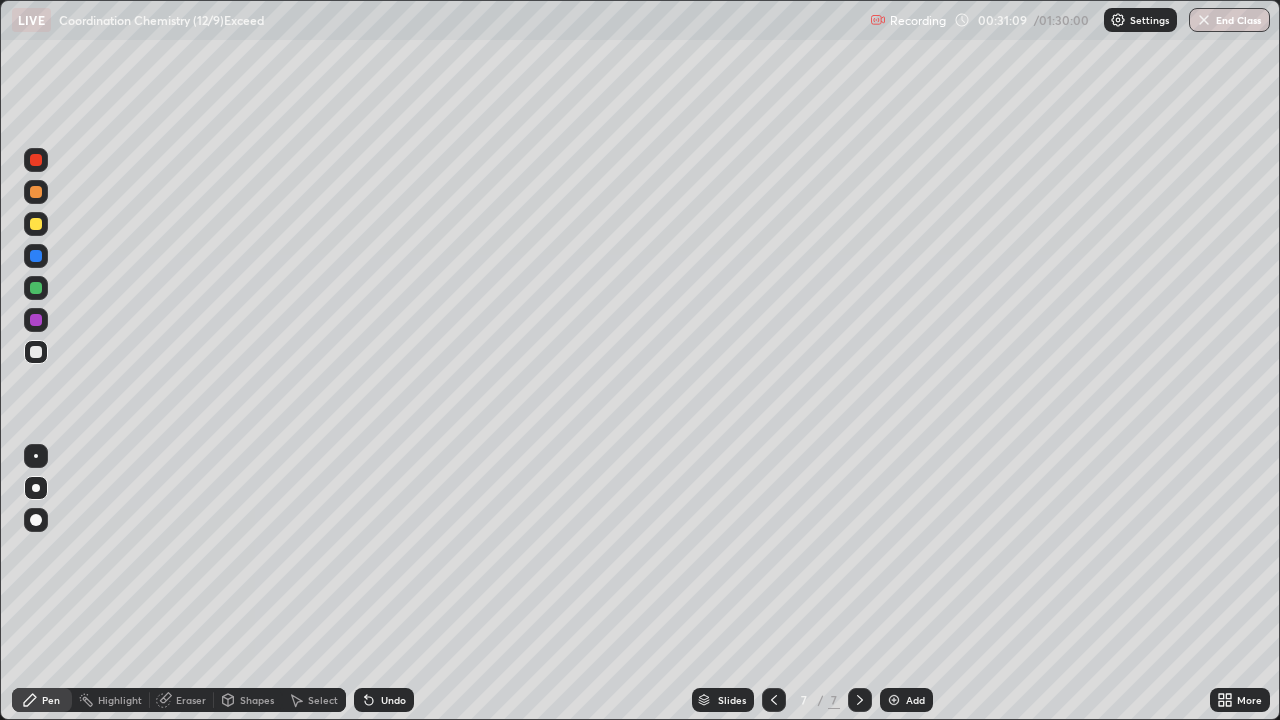 click on "Eraser" at bounding box center (191, 700) 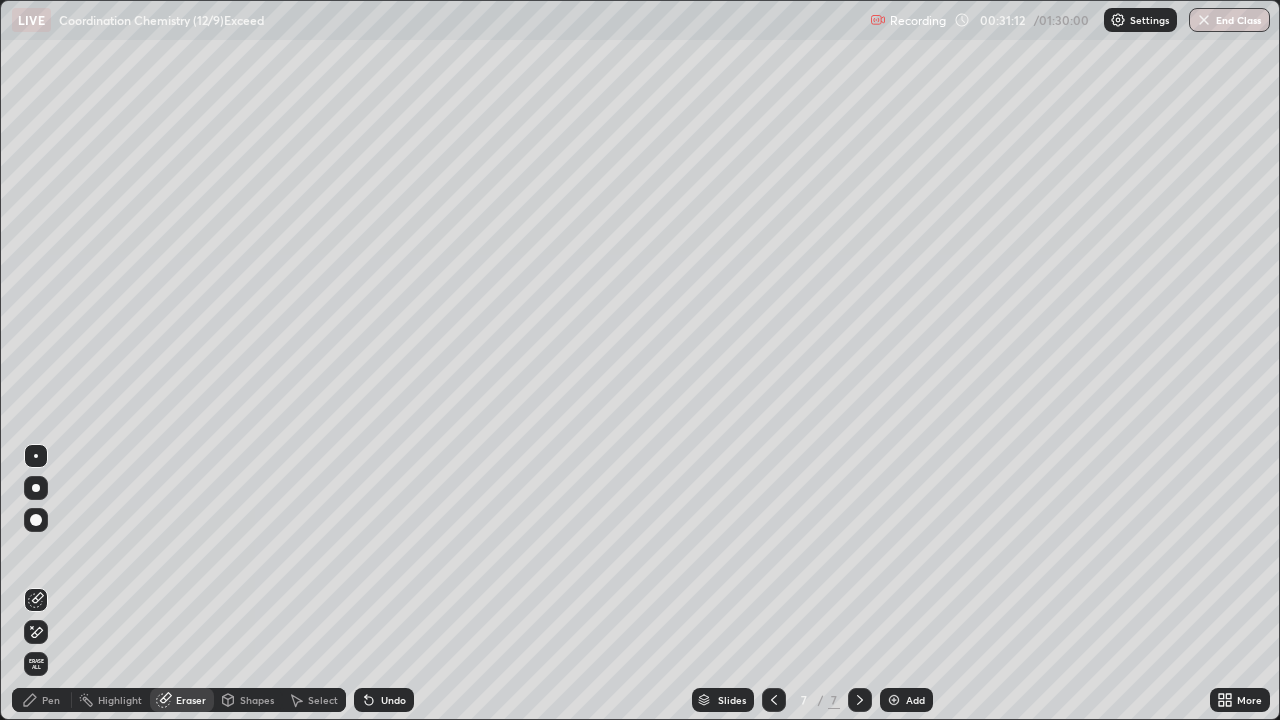click on "Pen" at bounding box center [51, 700] 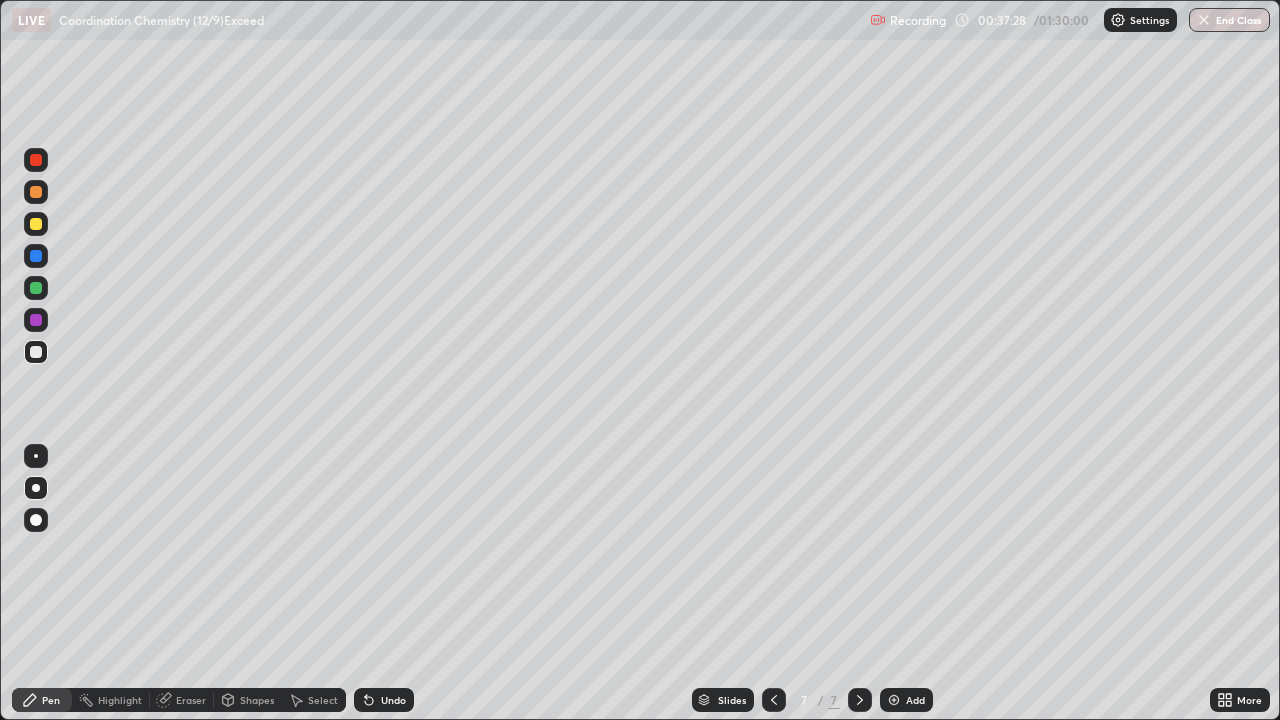 click on "Add" at bounding box center [906, 700] 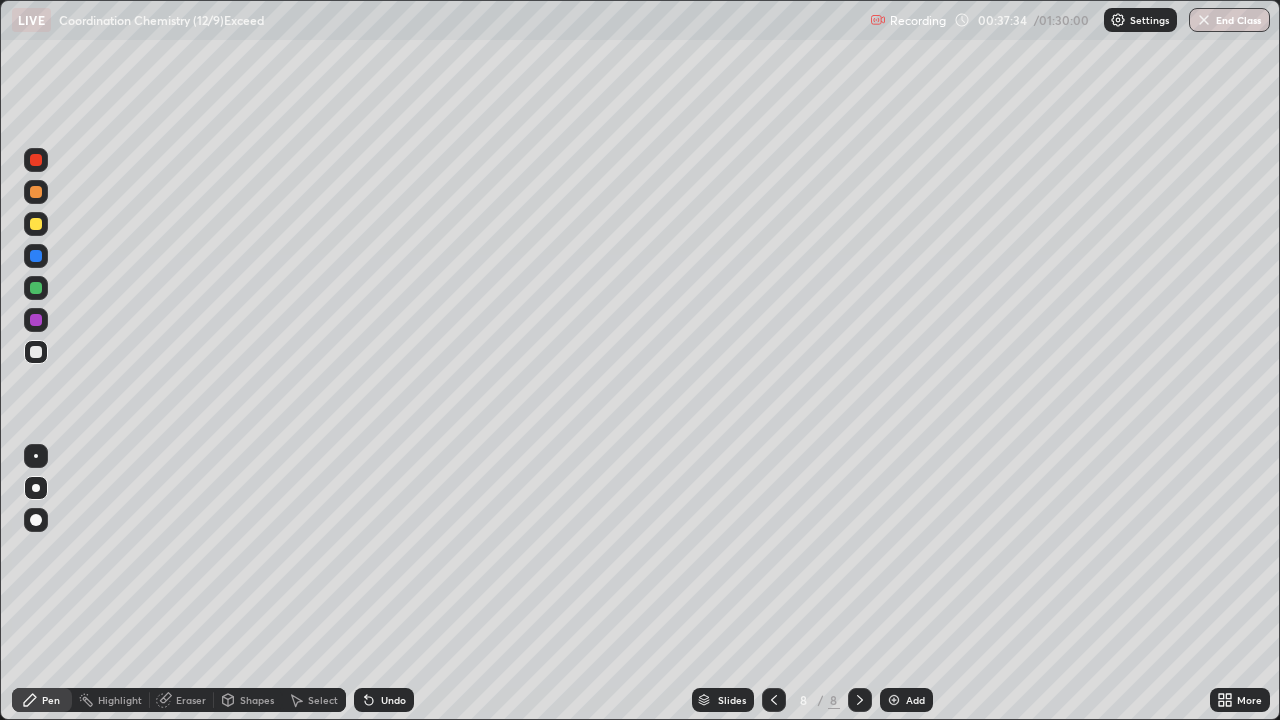 click on "Undo" at bounding box center (393, 700) 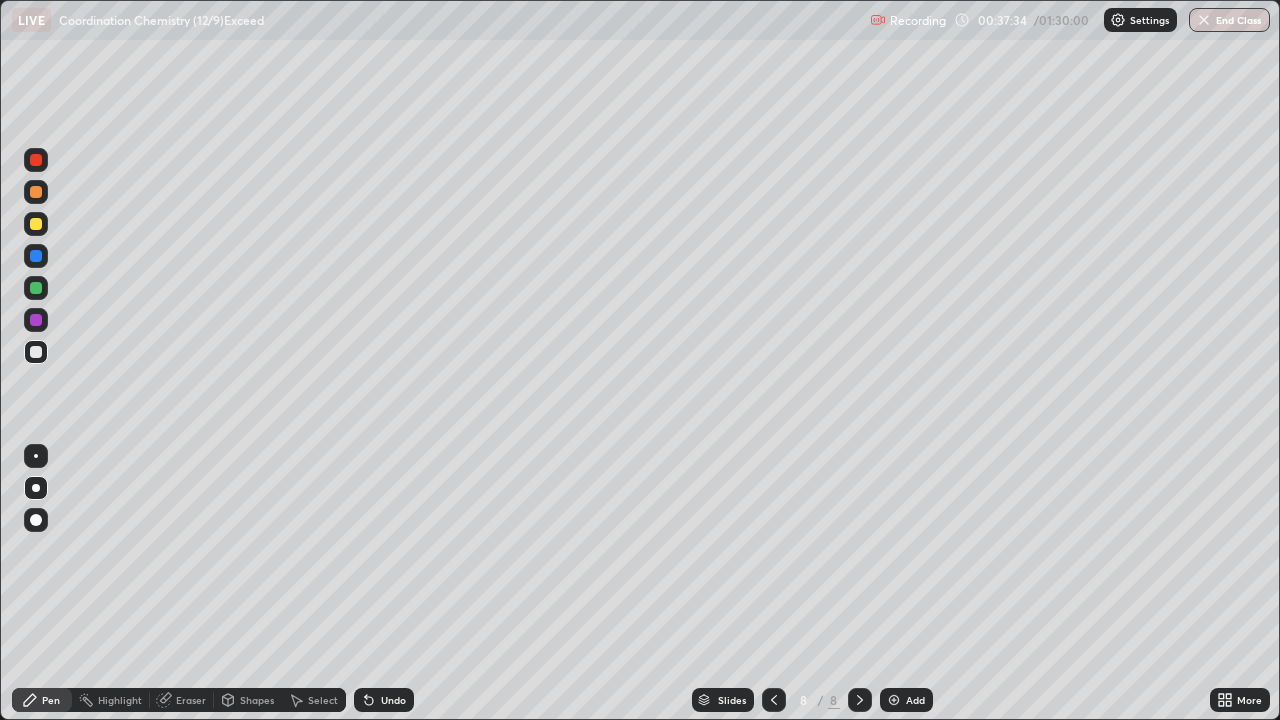 click on "Undo" at bounding box center (384, 700) 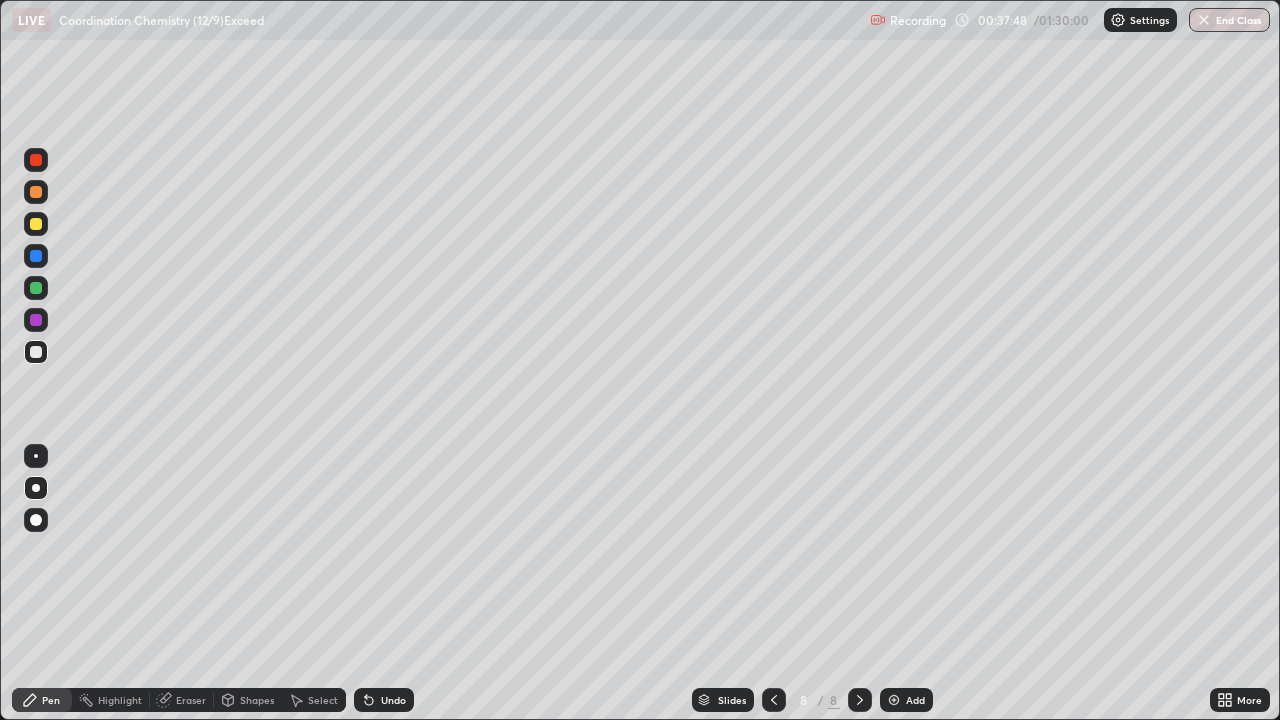 click at bounding box center [36, 224] 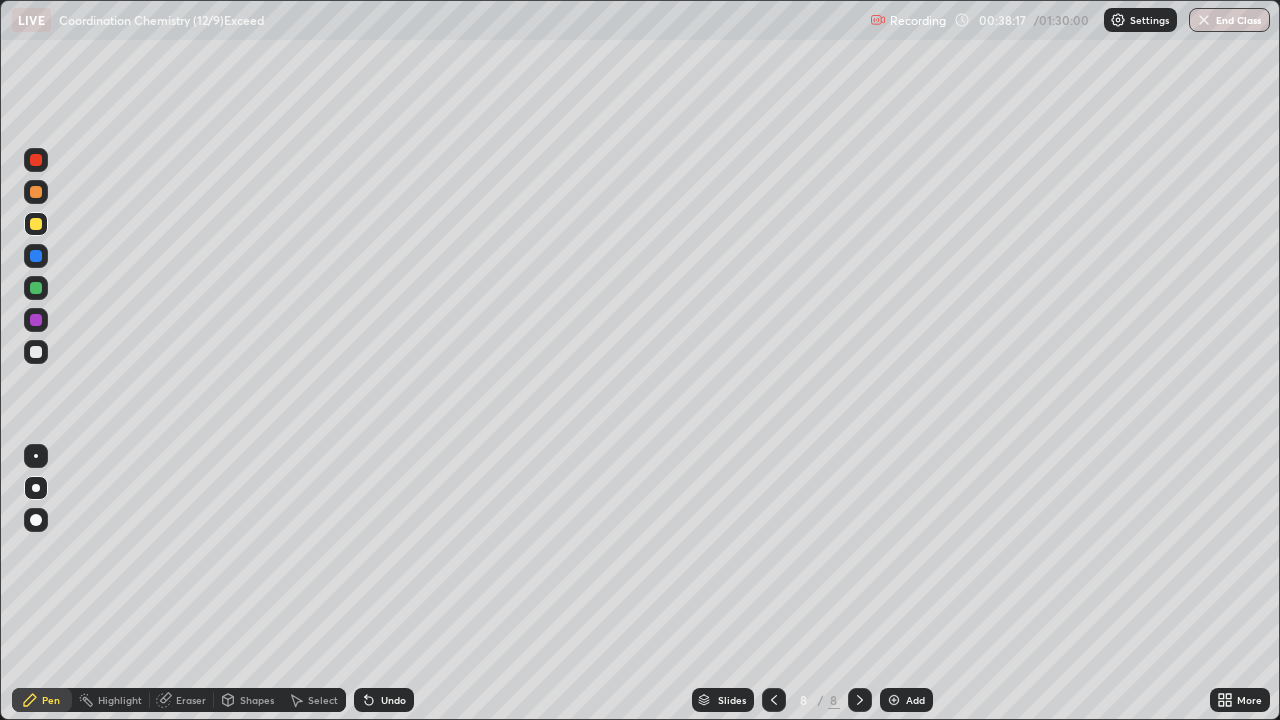 click at bounding box center (36, 352) 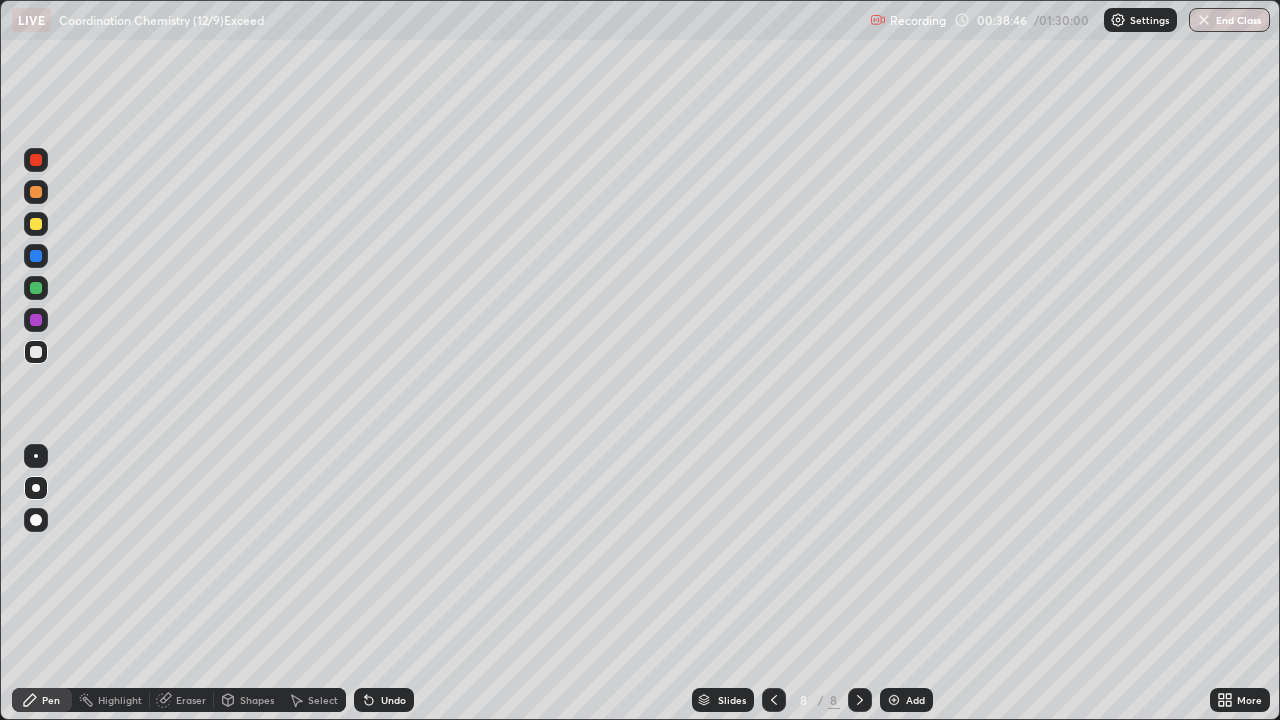 click at bounding box center [36, 224] 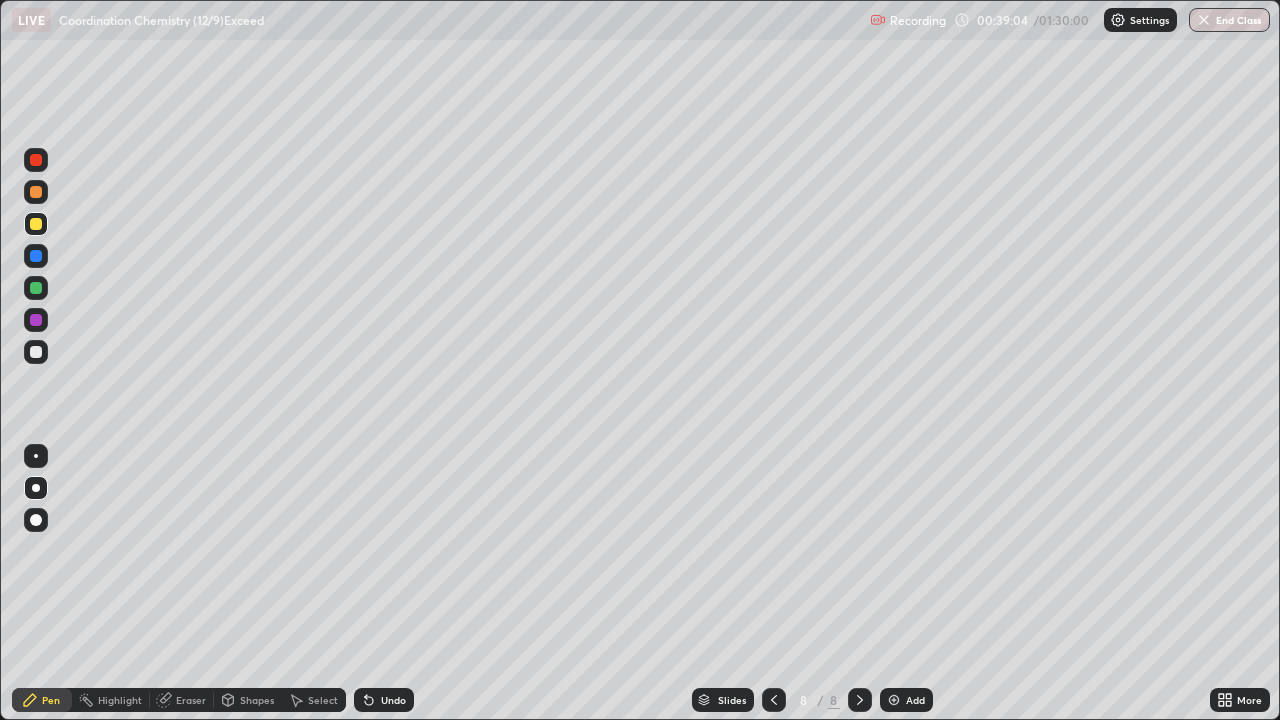 click at bounding box center [36, 352] 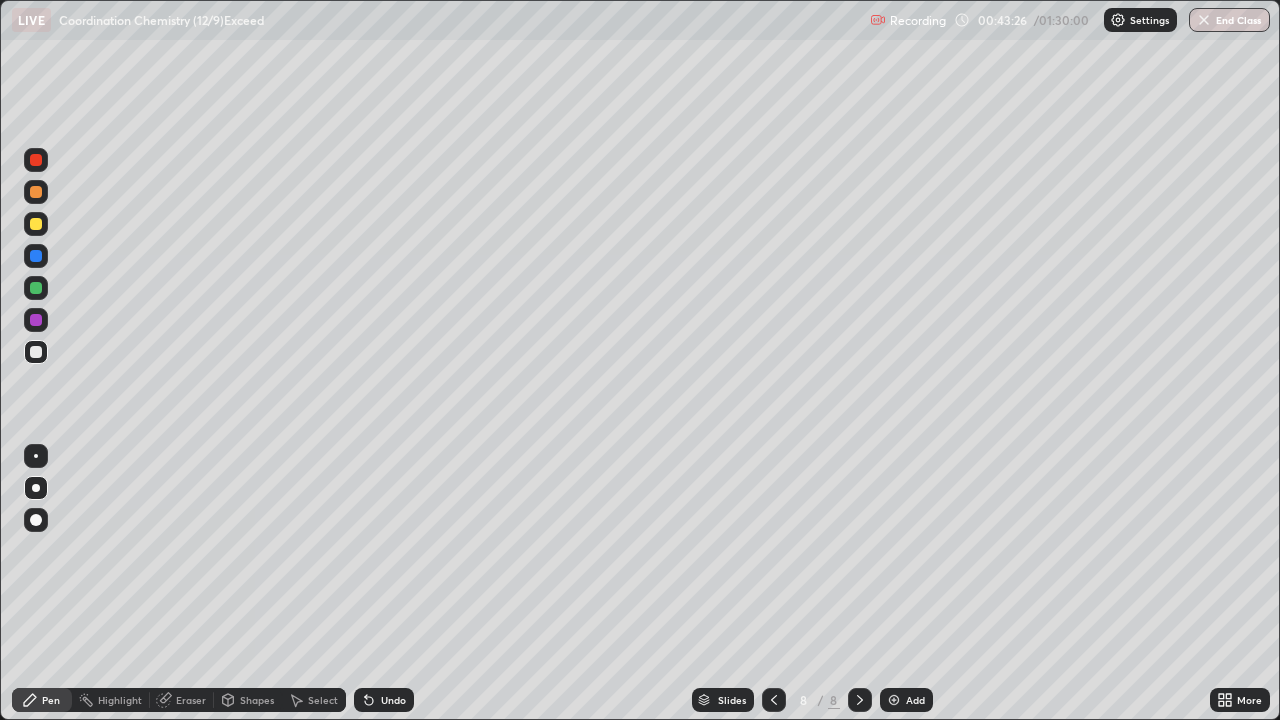 click on "Undo" at bounding box center [393, 700] 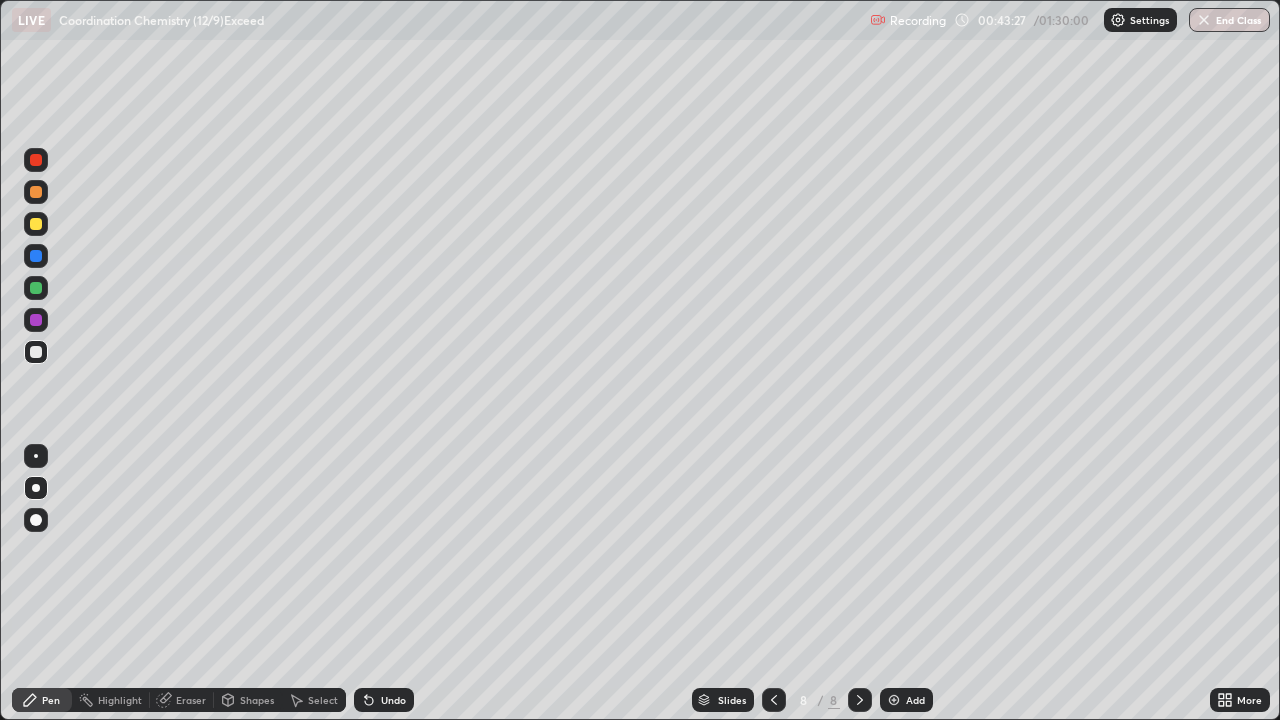 click on "Undo" at bounding box center [393, 700] 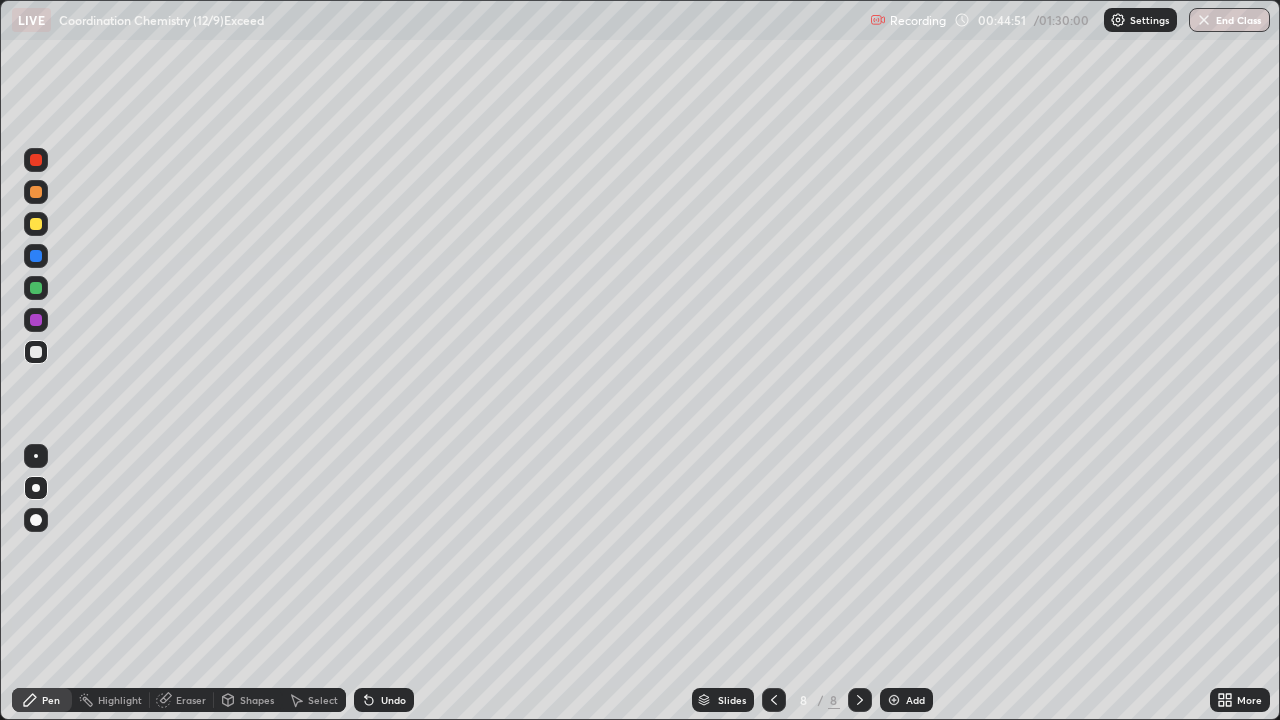 click 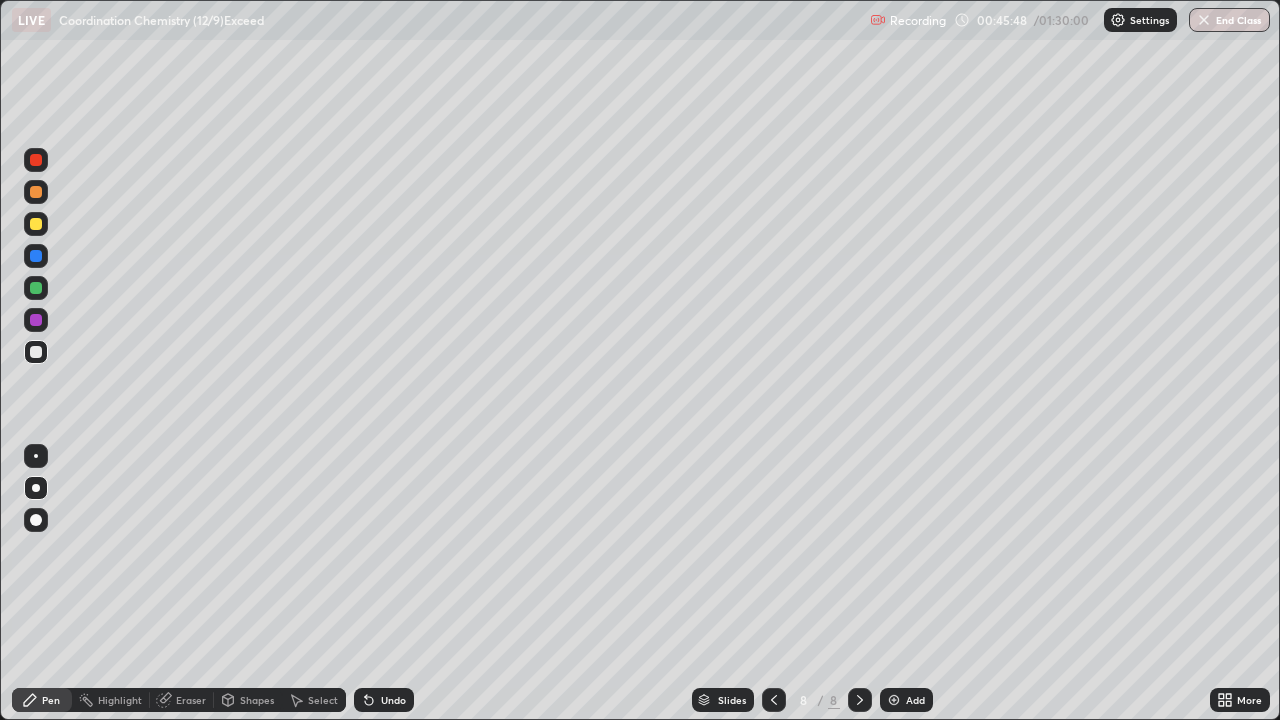 click at bounding box center (36, 224) 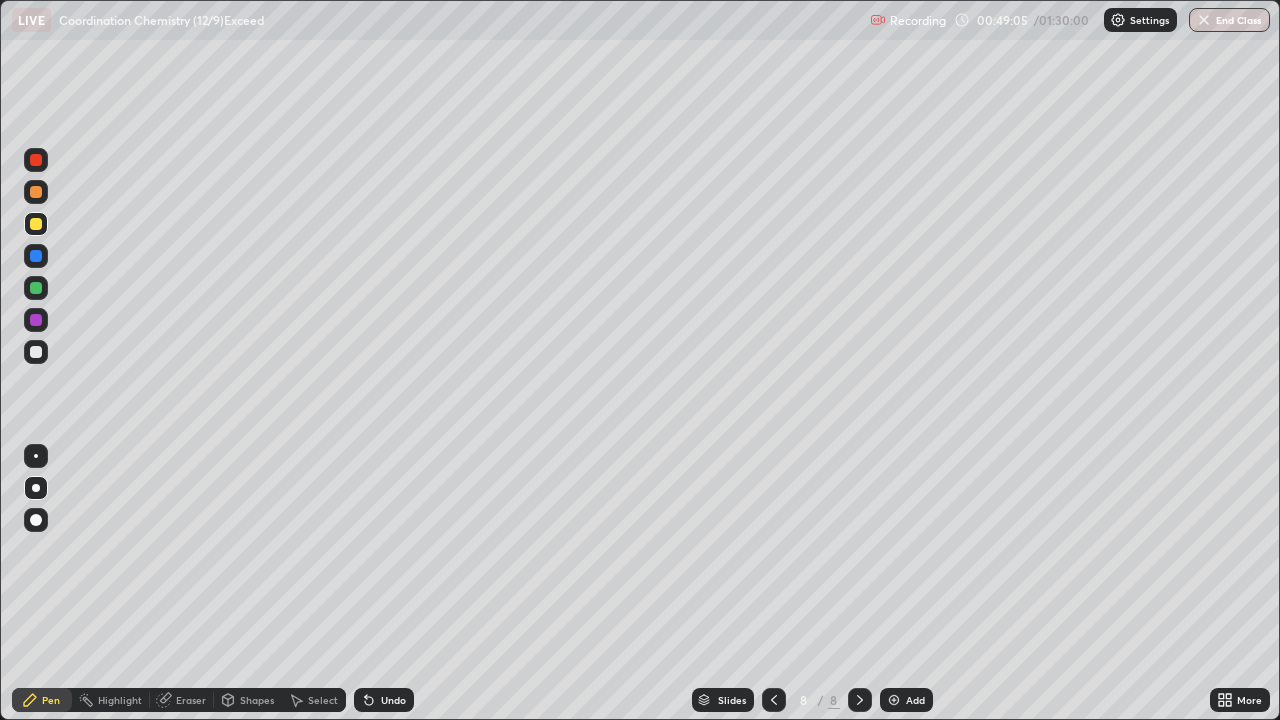 click on "Add" at bounding box center (906, 700) 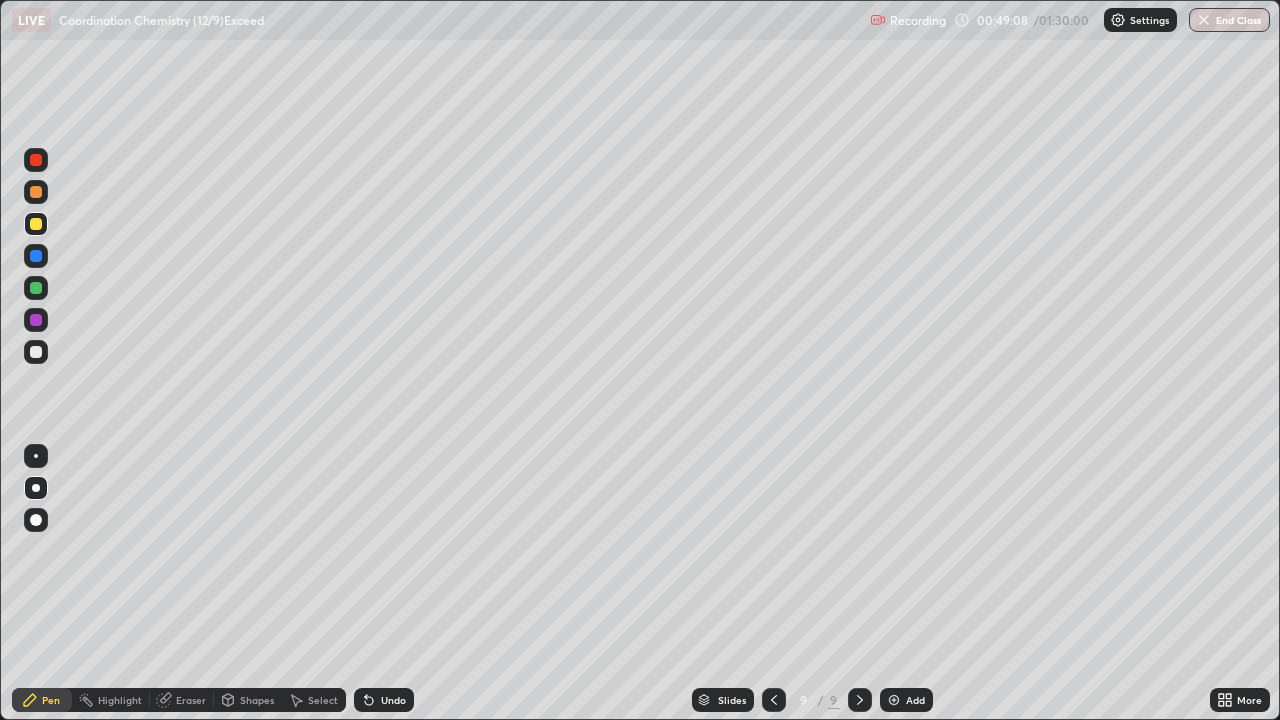 click at bounding box center [36, 352] 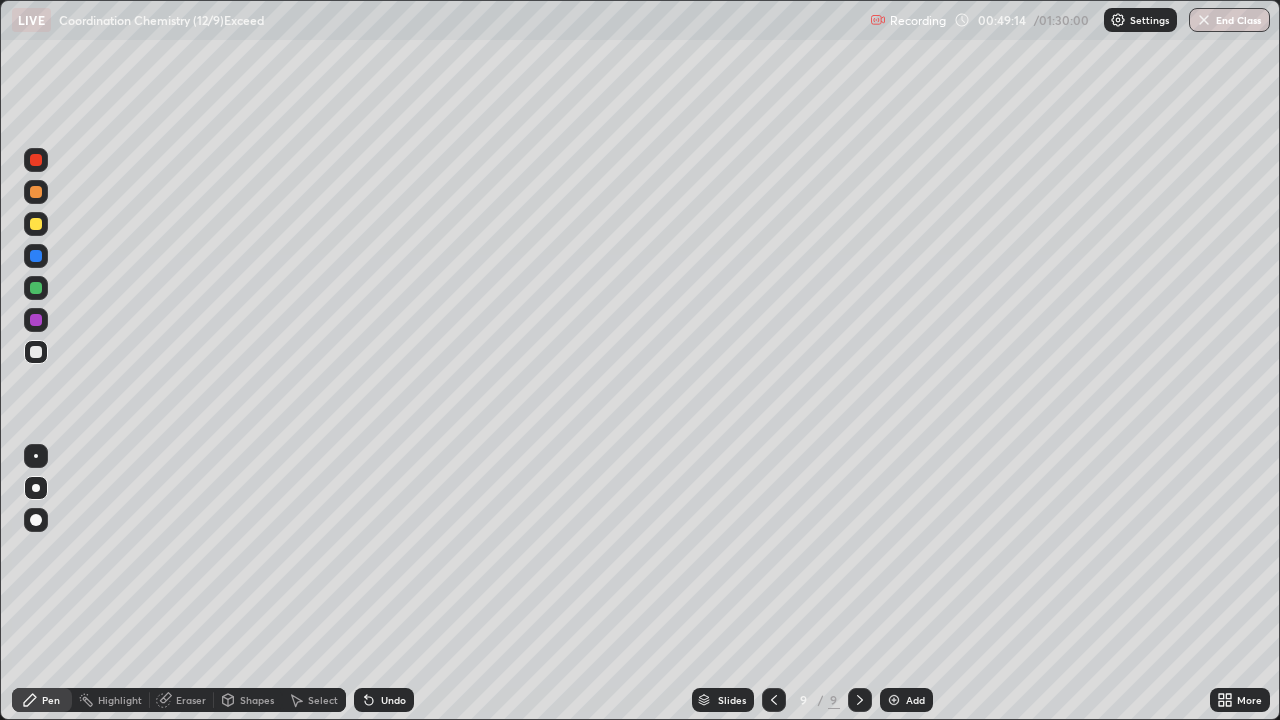 click on "Undo" at bounding box center [393, 700] 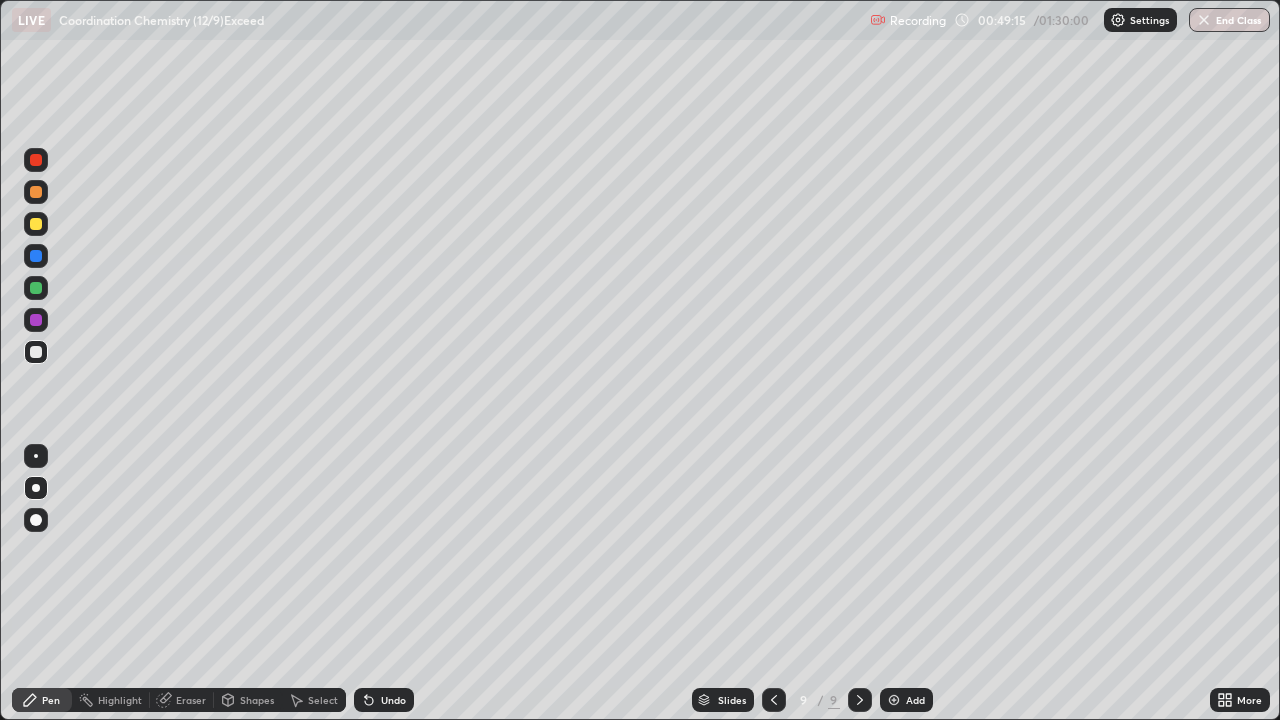 click on "Undo" at bounding box center [384, 700] 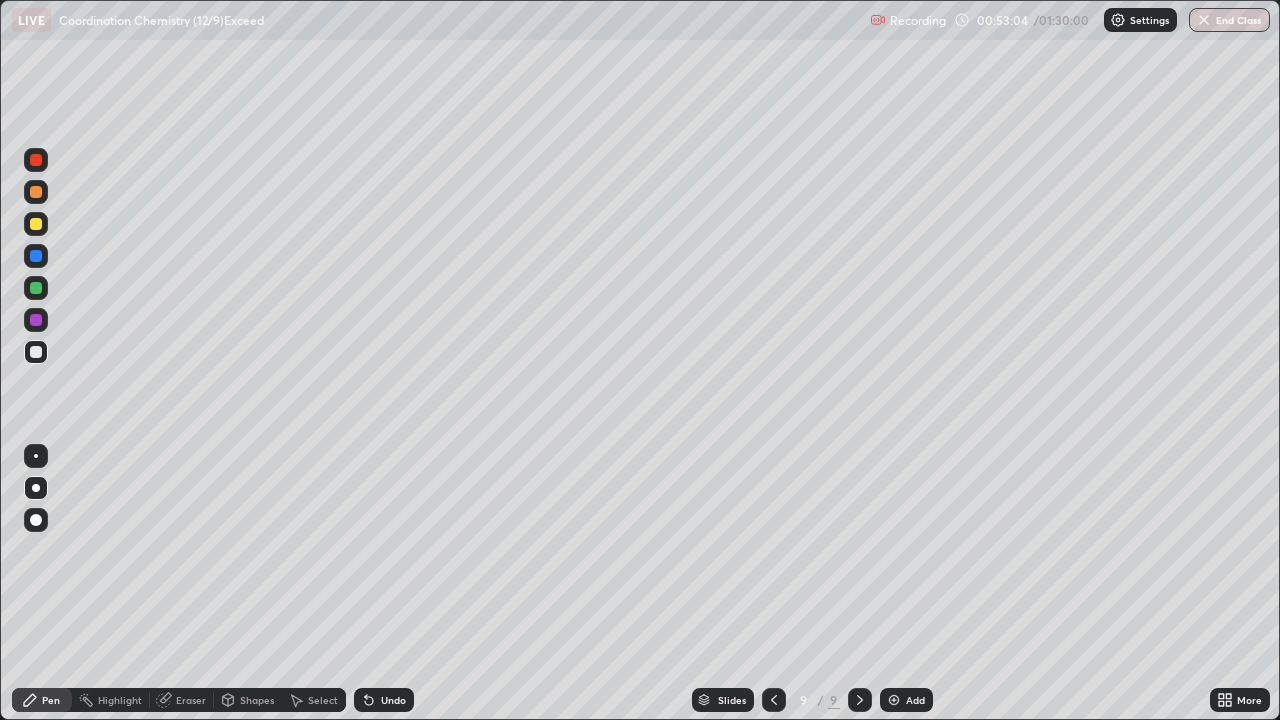 click on "Undo" at bounding box center [393, 700] 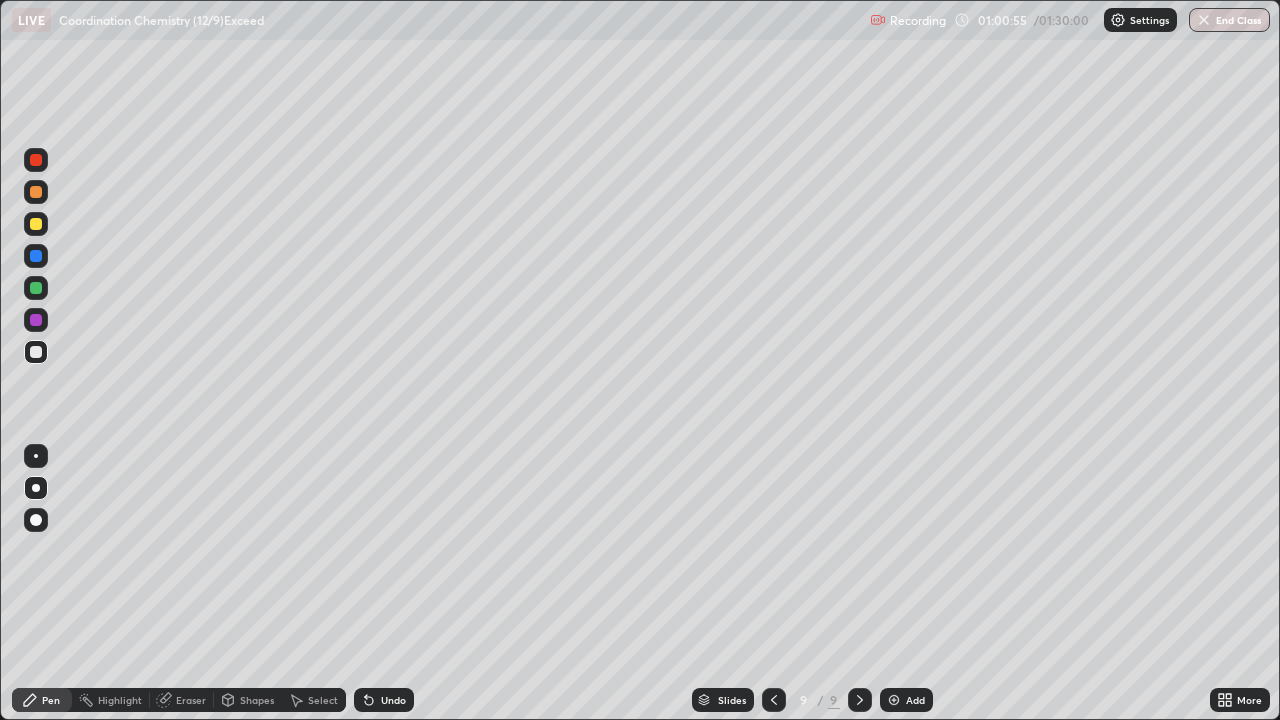 click on "Add" at bounding box center (906, 700) 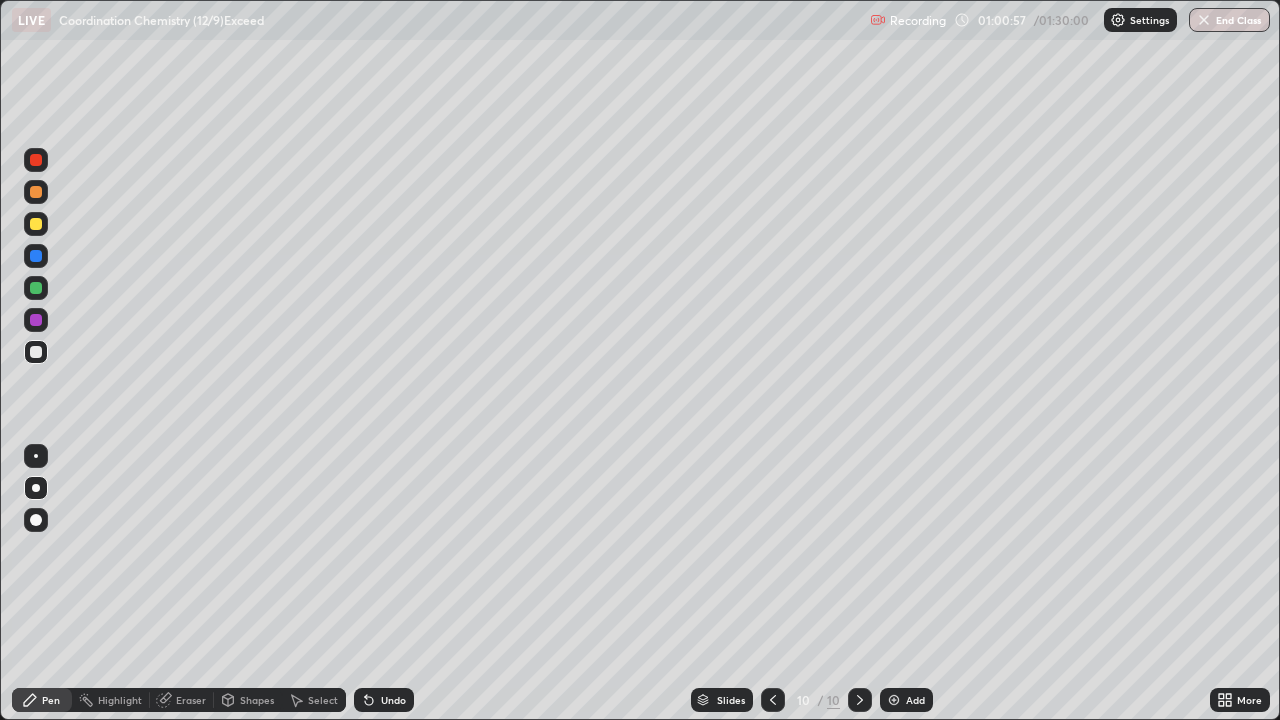 click at bounding box center [36, 352] 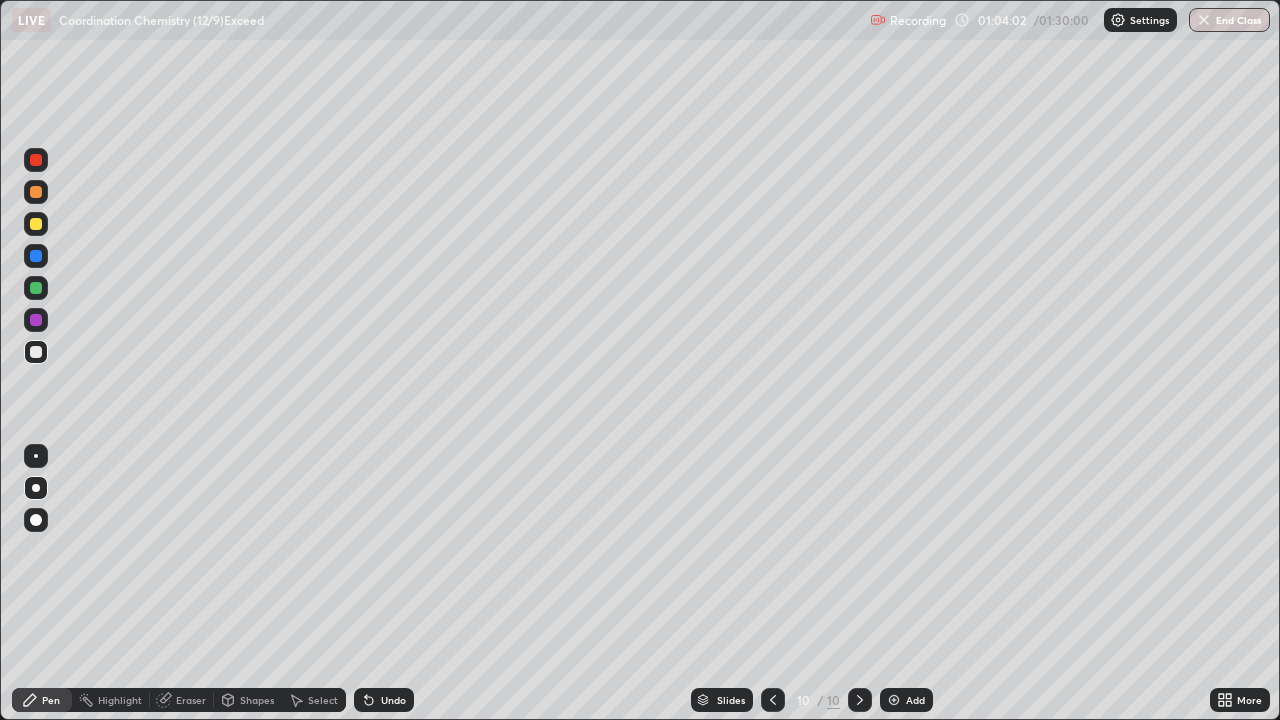 click on "Undo" at bounding box center (393, 700) 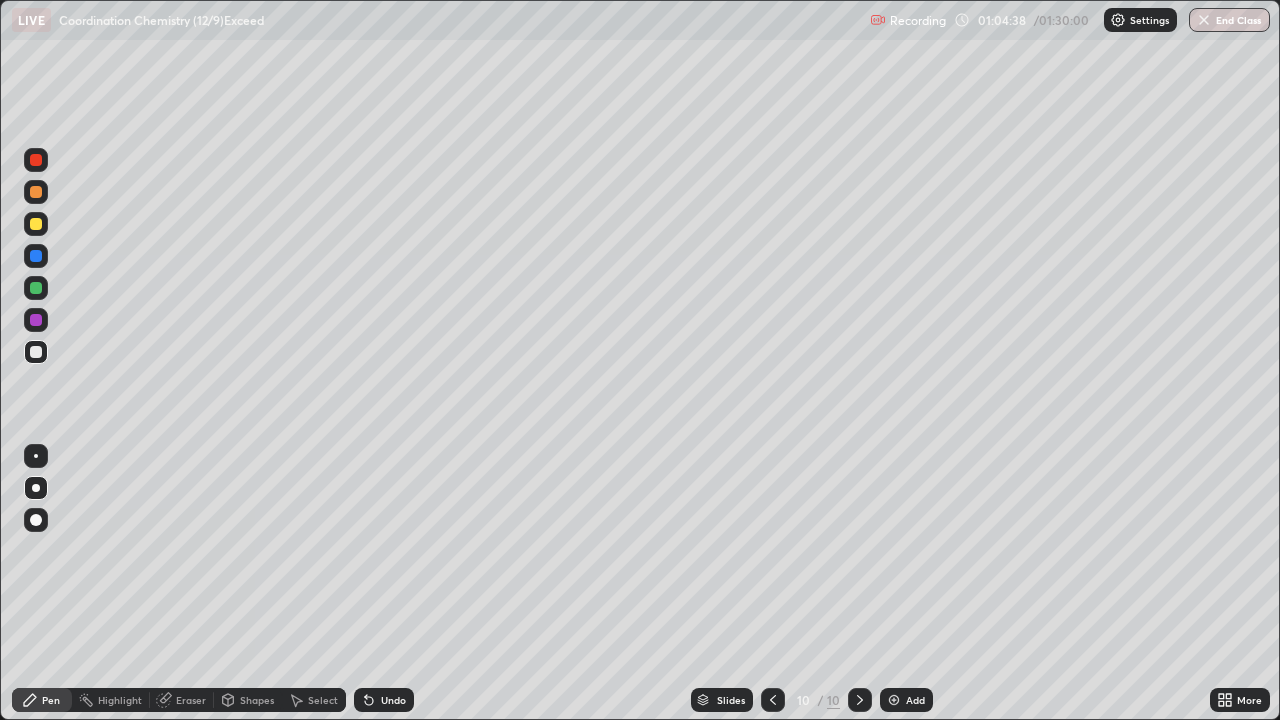 click at bounding box center [36, 224] 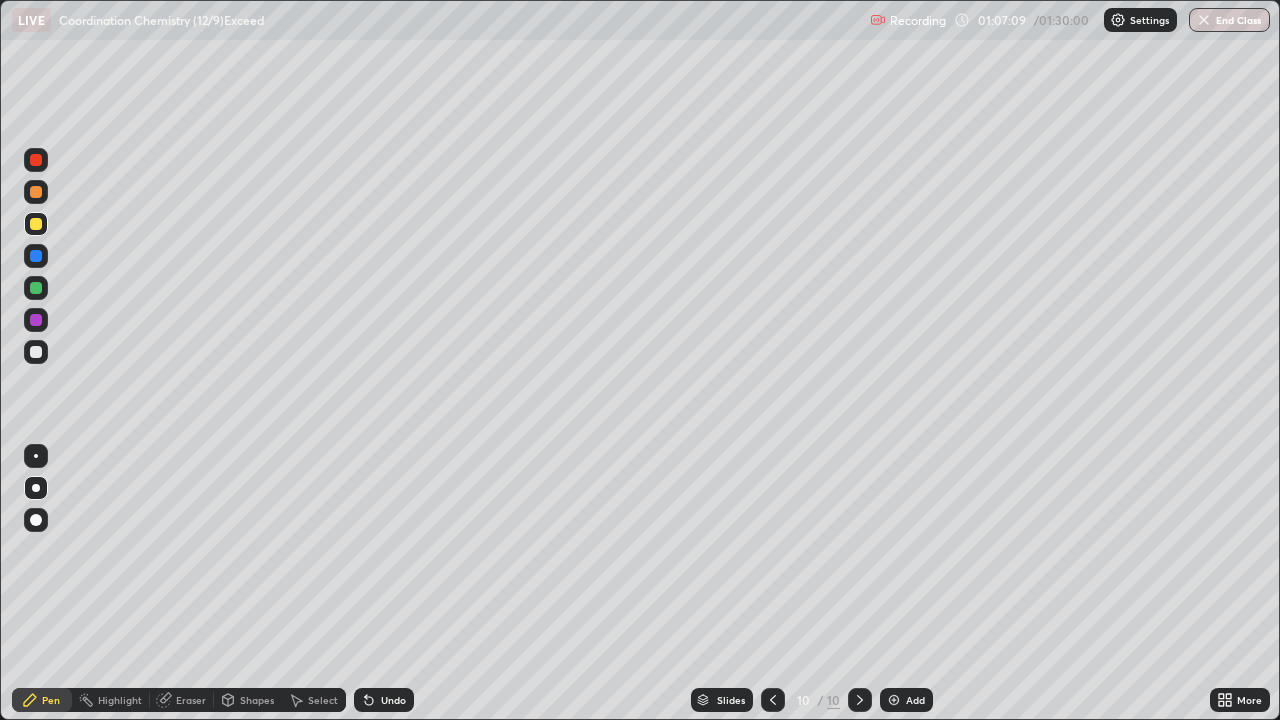 click on "Add" at bounding box center [906, 700] 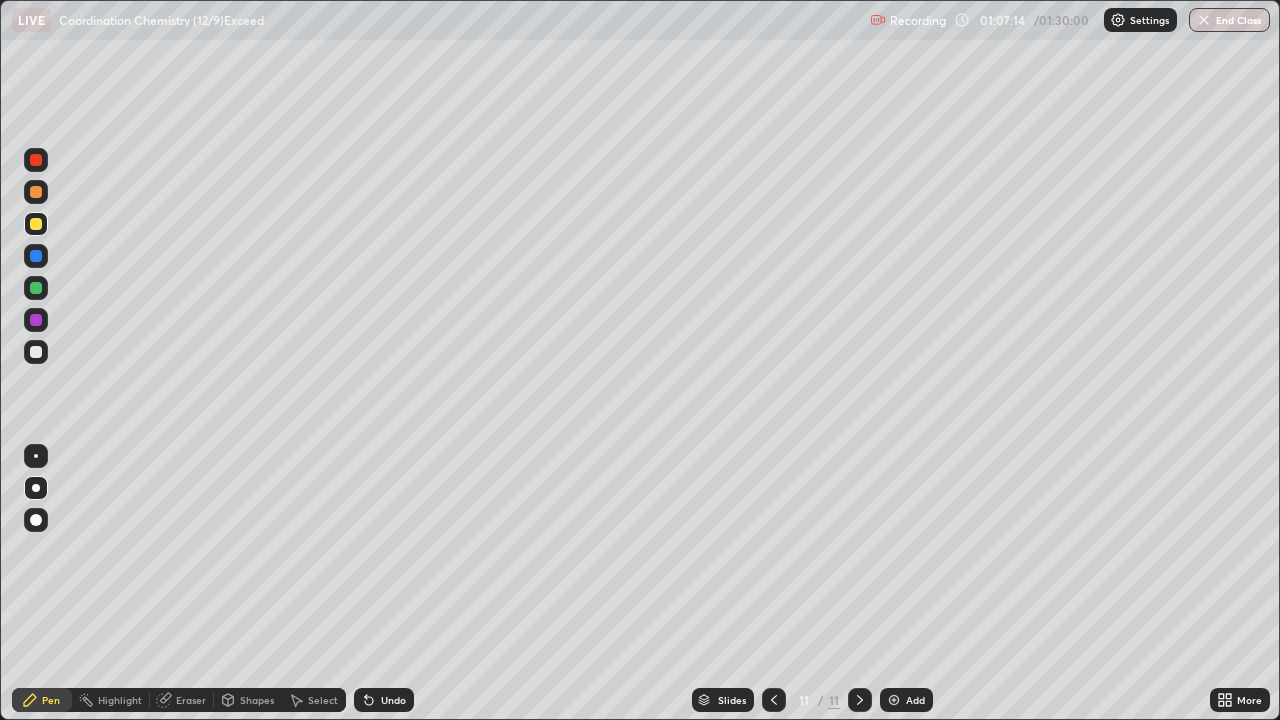 click at bounding box center [36, 352] 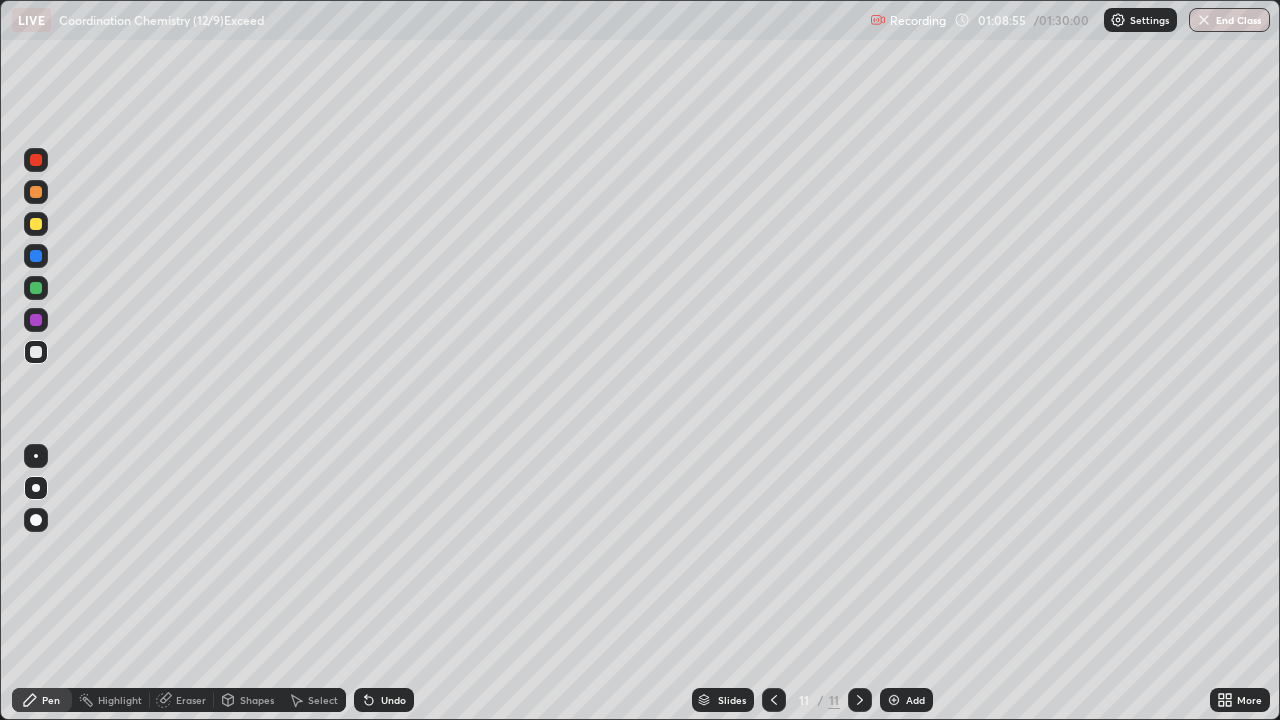 click on "Undo" at bounding box center [393, 700] 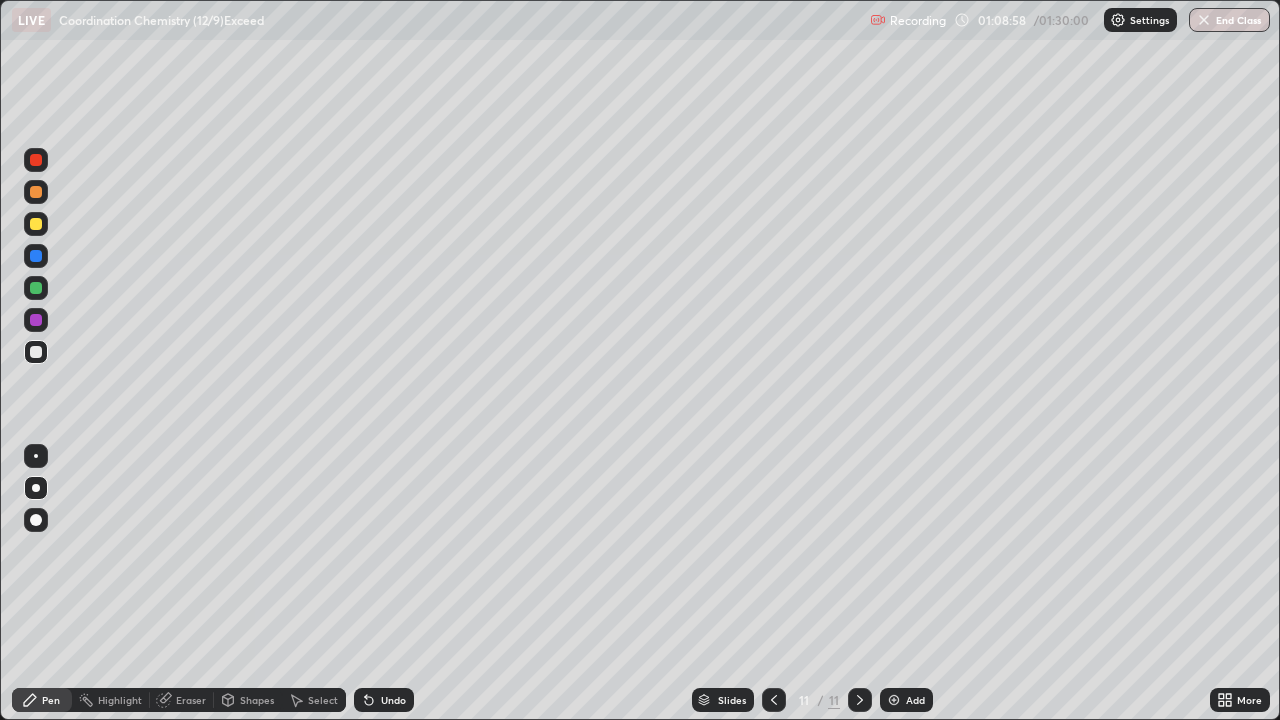 click on "Undo" at bounding box center (393, 700) 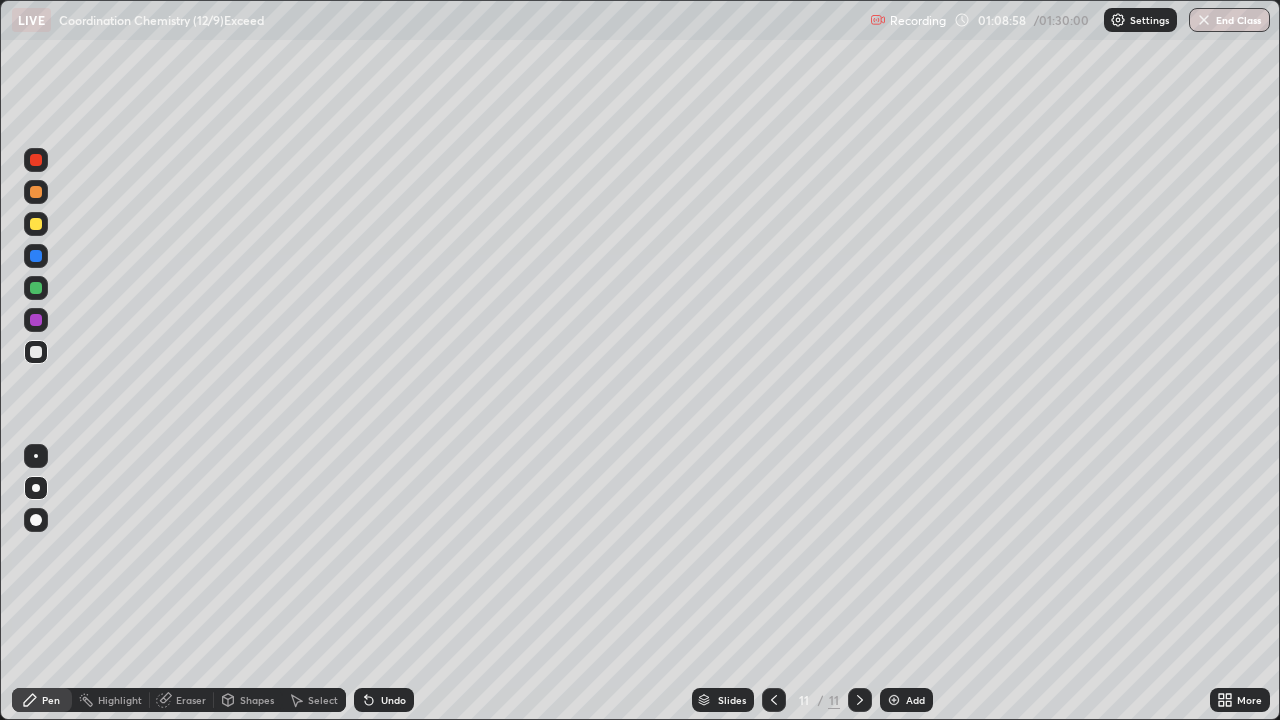 click on "Undo" at bounding box center (393, 700) 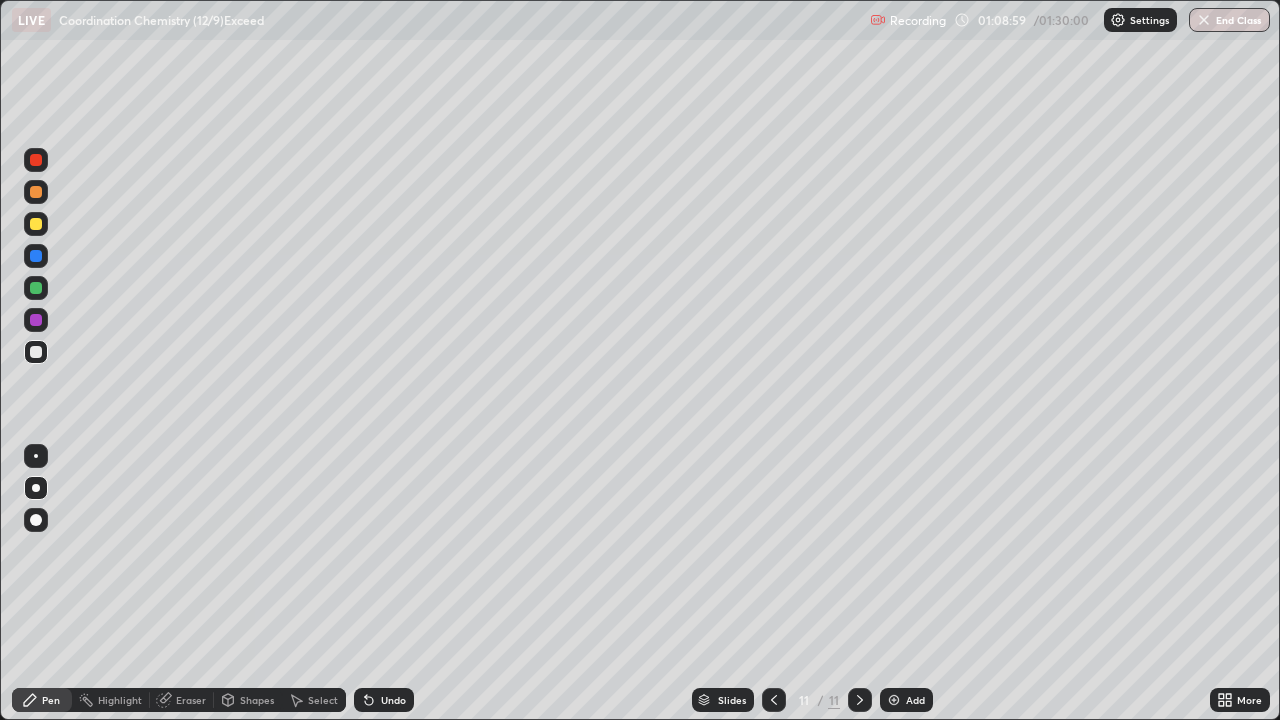 click on "Undo" at bounding box center (393, 700) 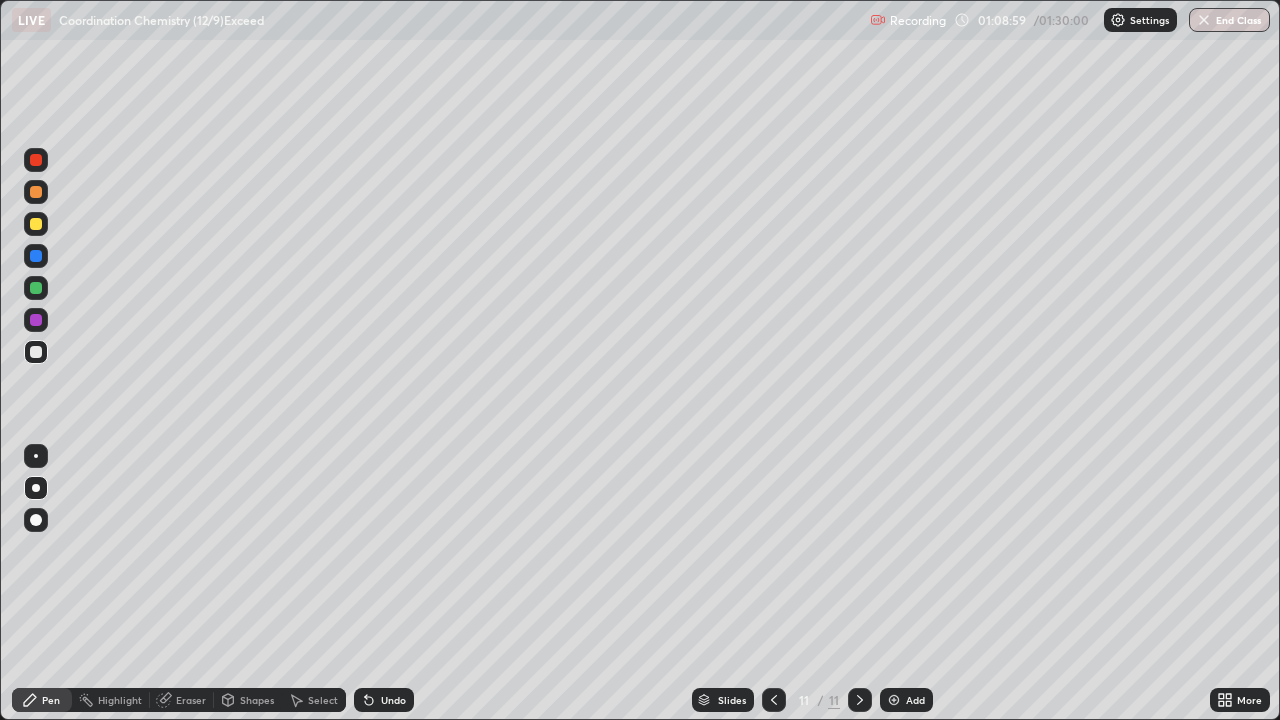 click on "Undo" at bounding box center [384, 700] 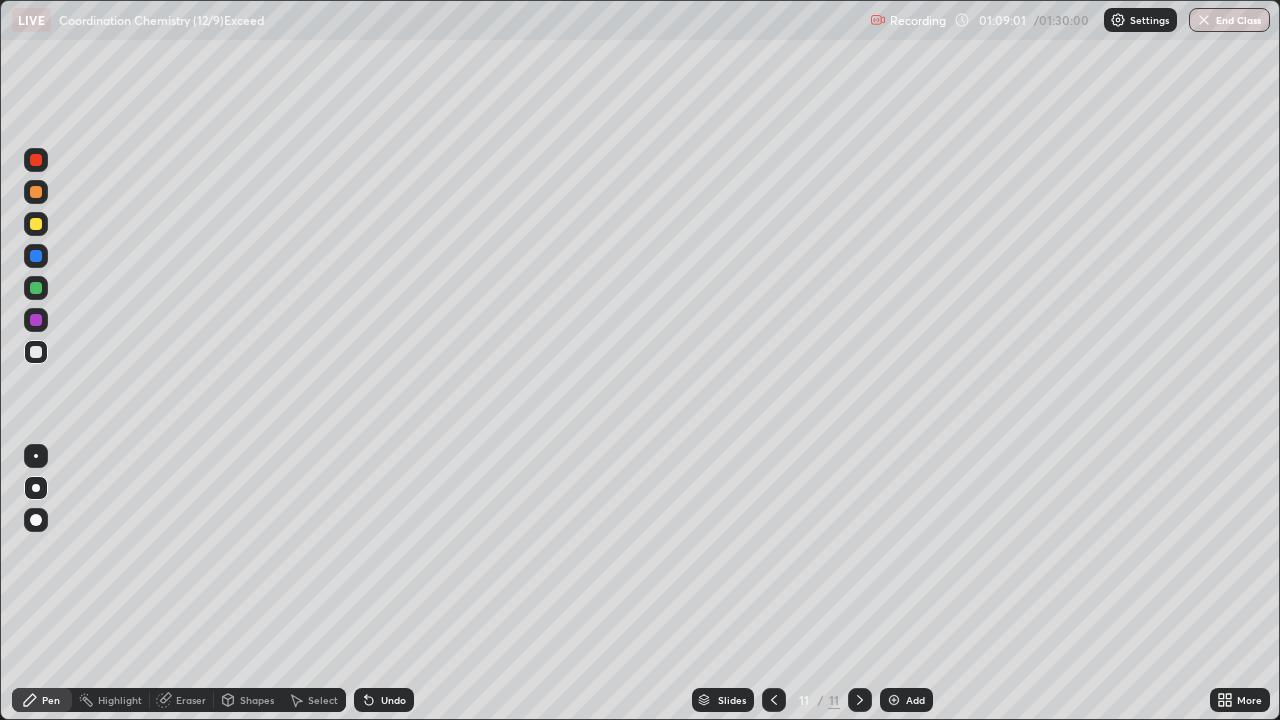click 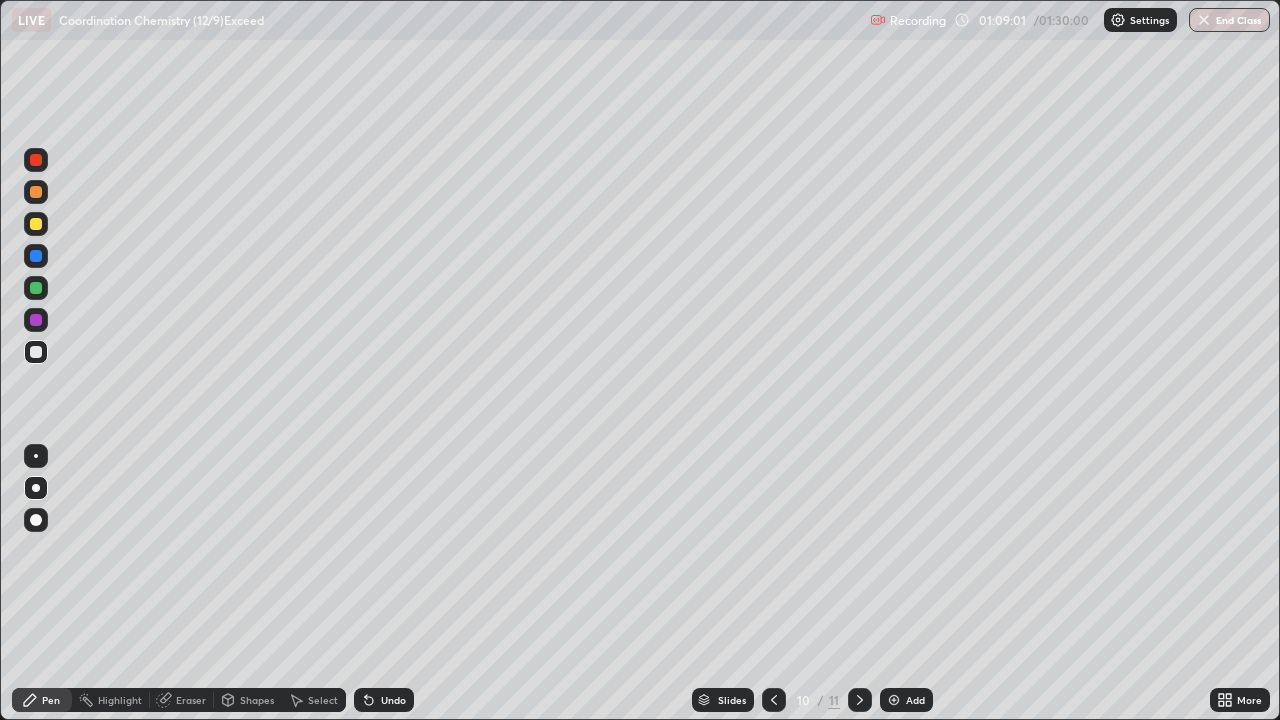 click 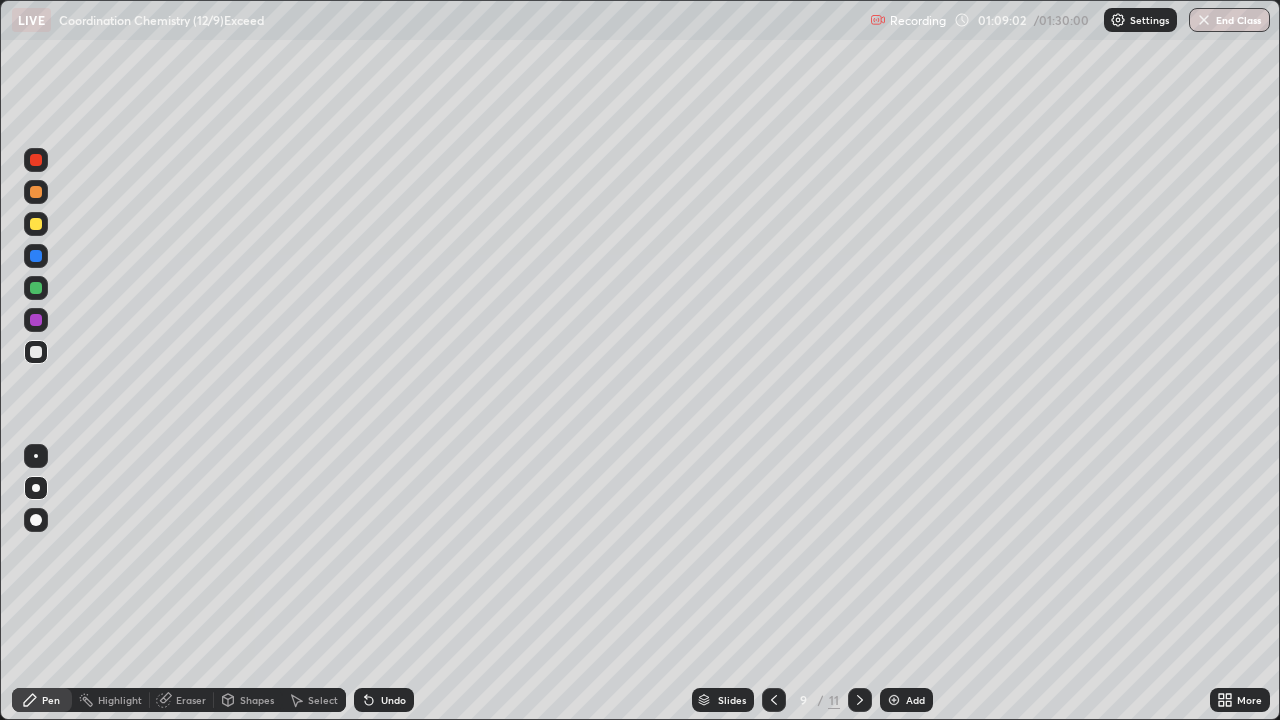 click 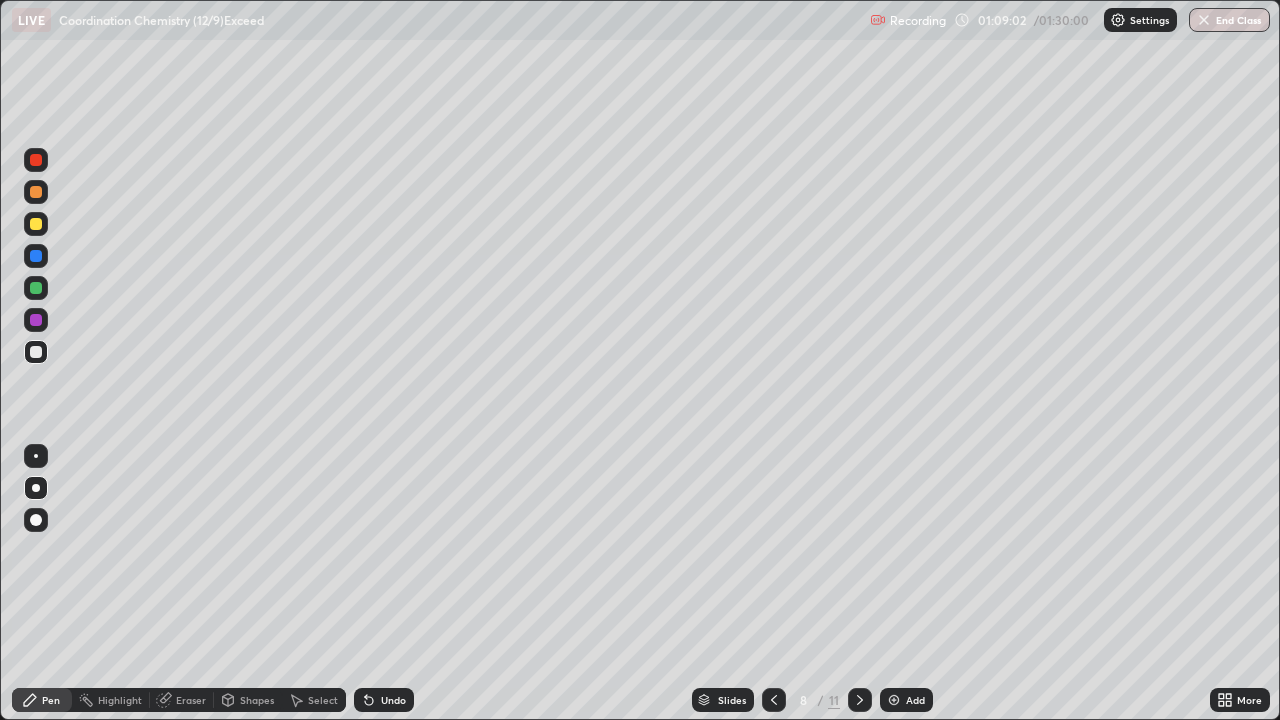 click 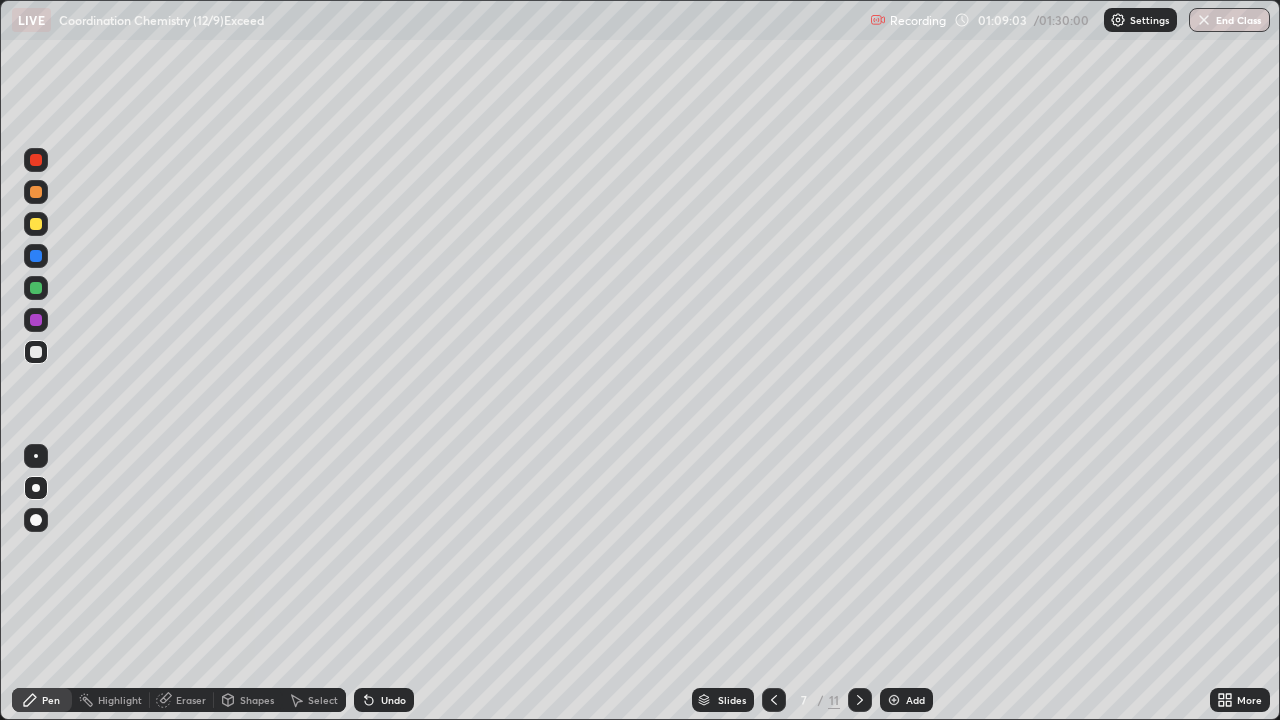 click 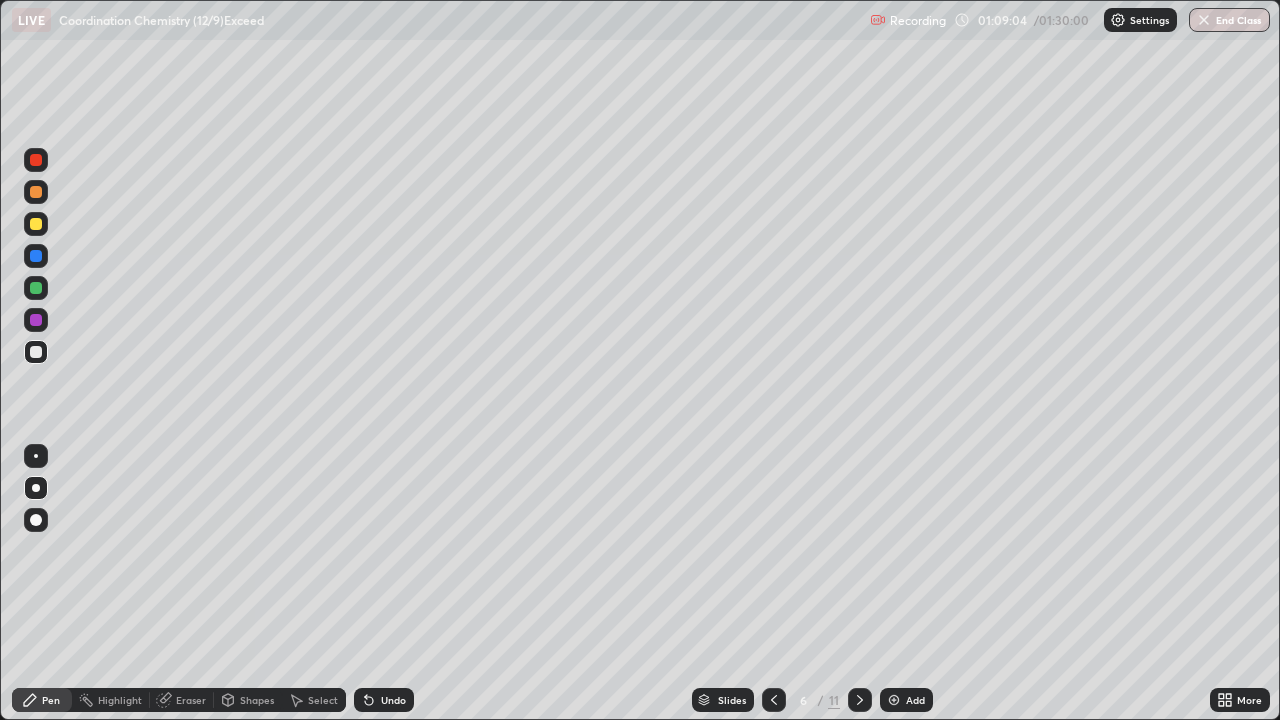 click 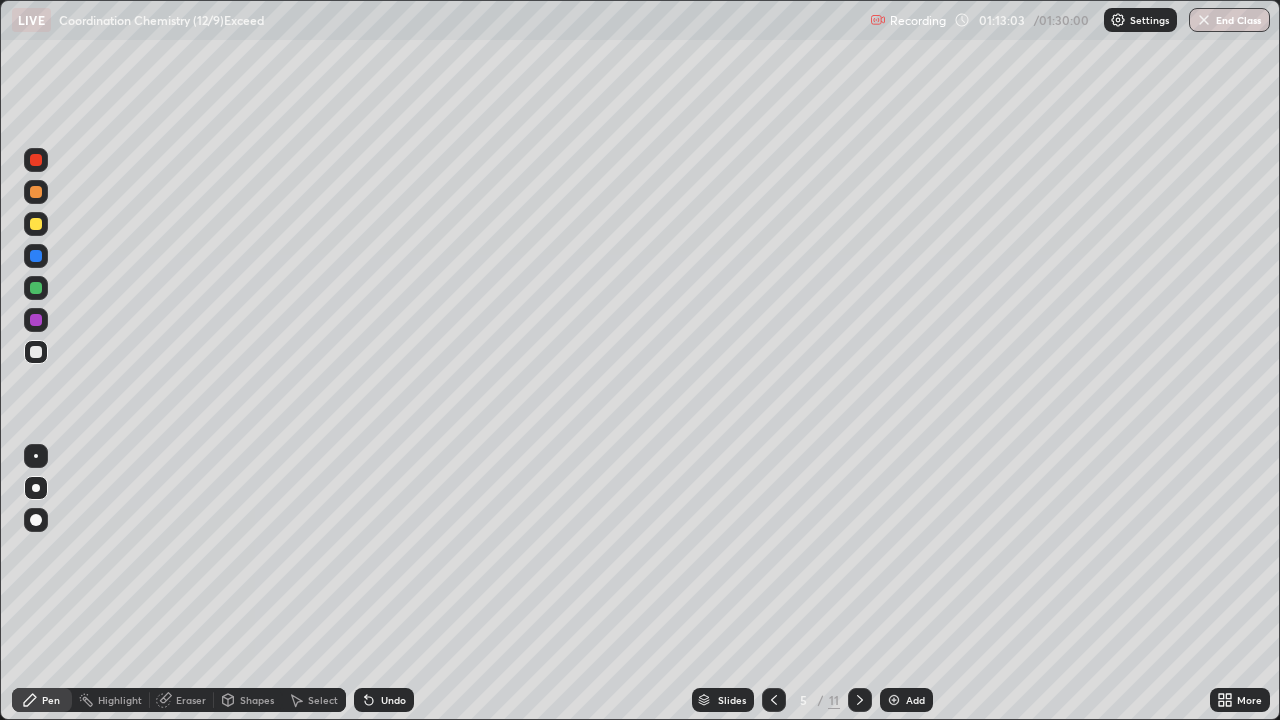 click 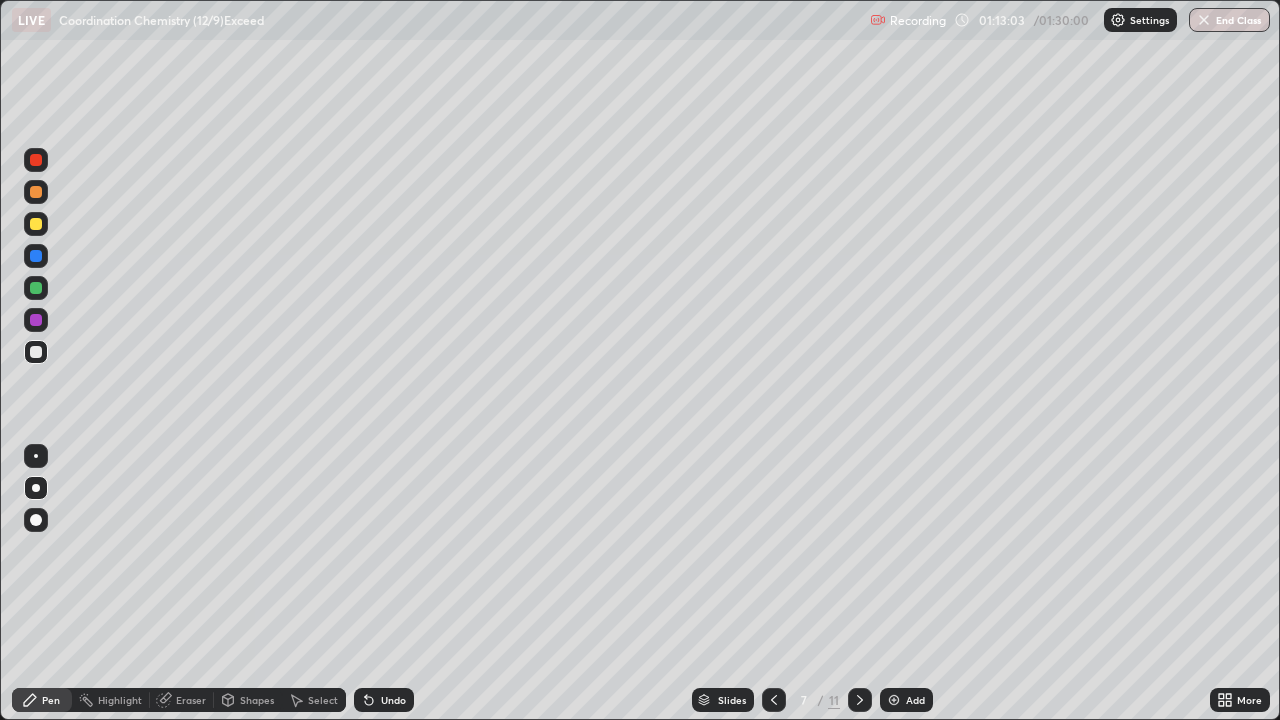 click 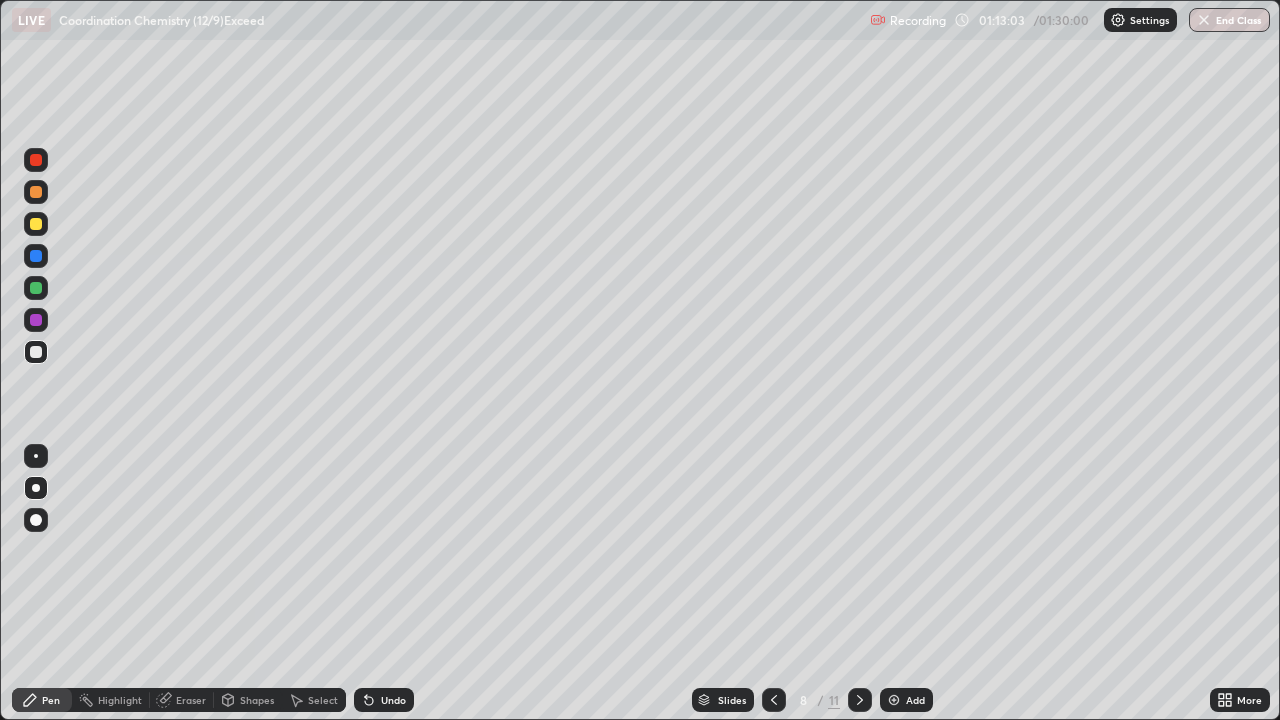 click 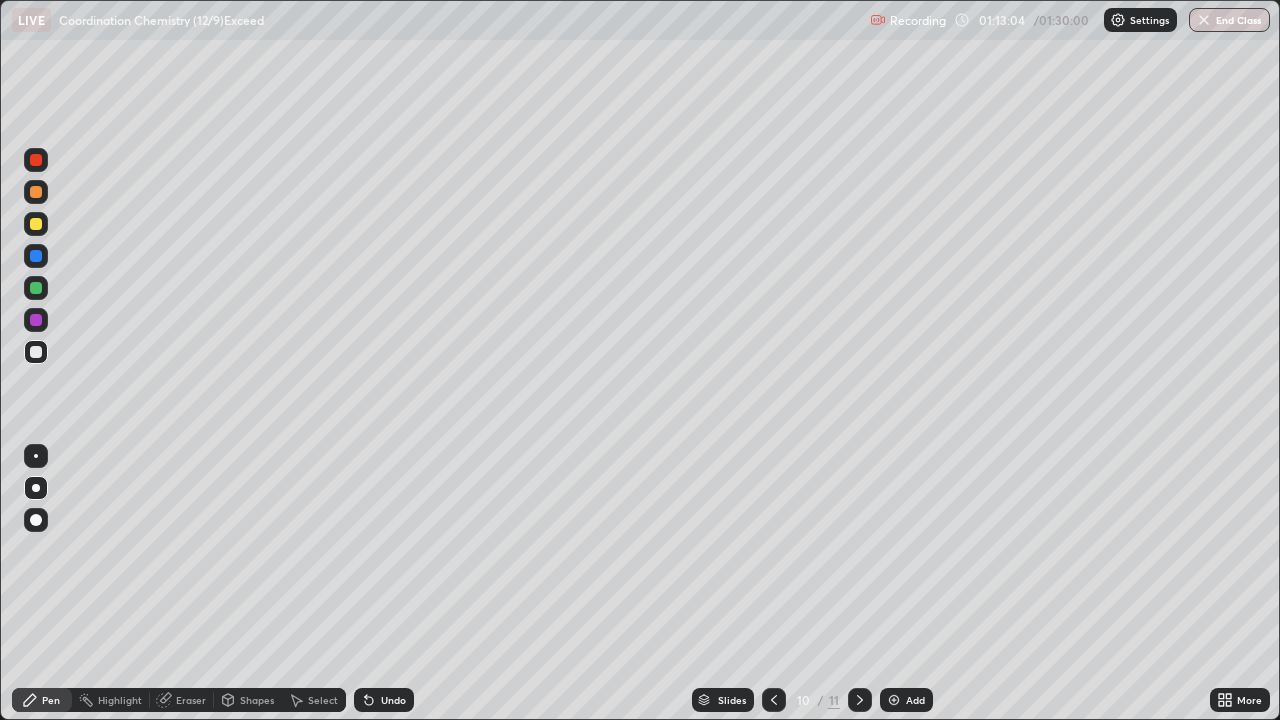 click 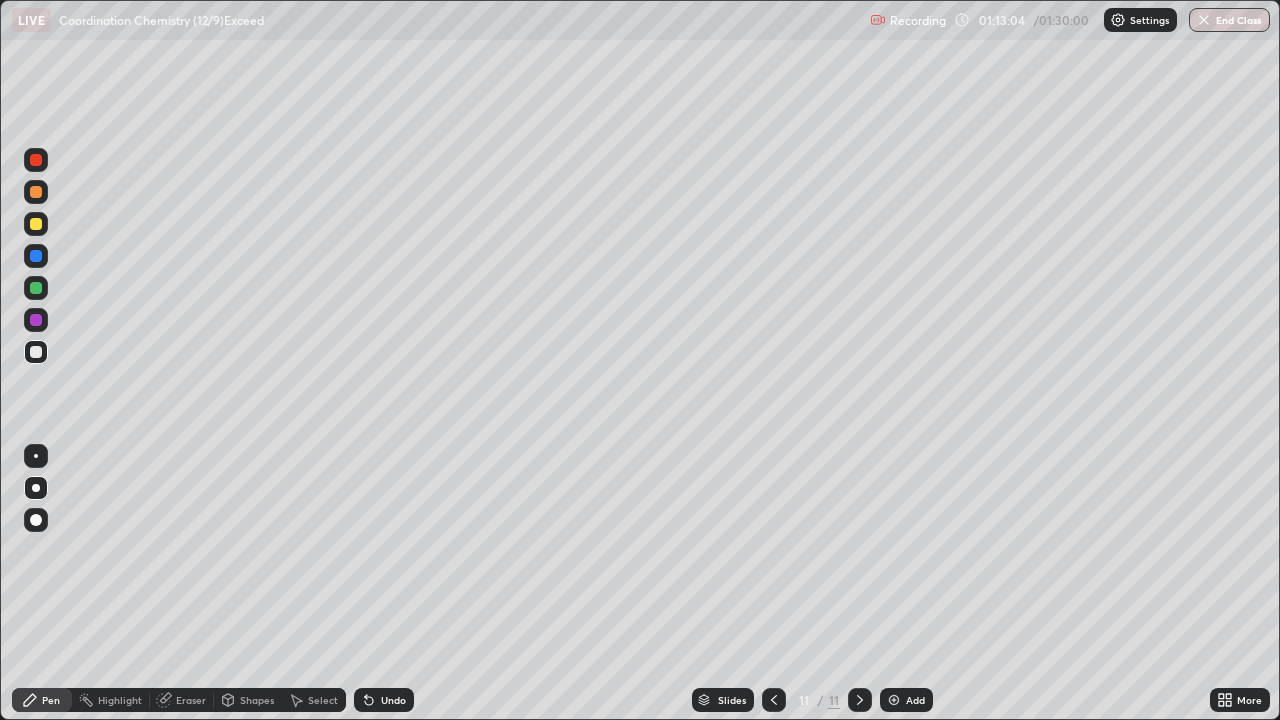 click 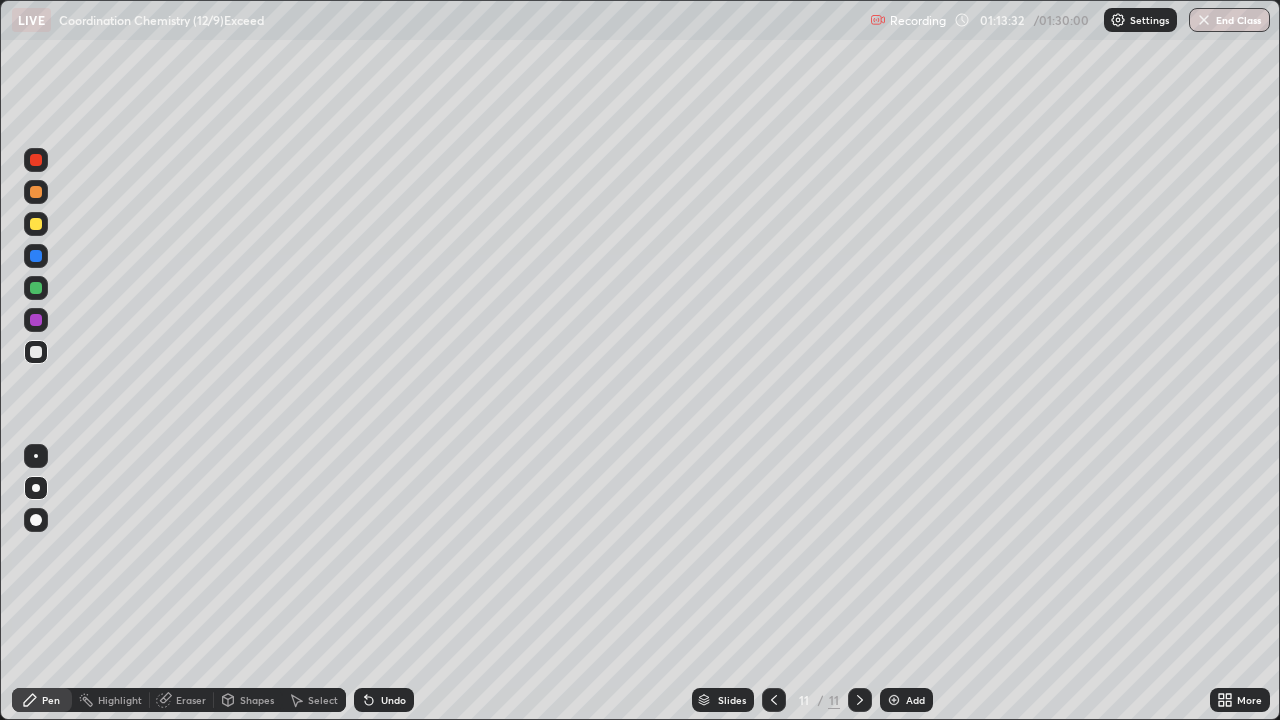 click on "Undo" at bounding box center (393, 700) 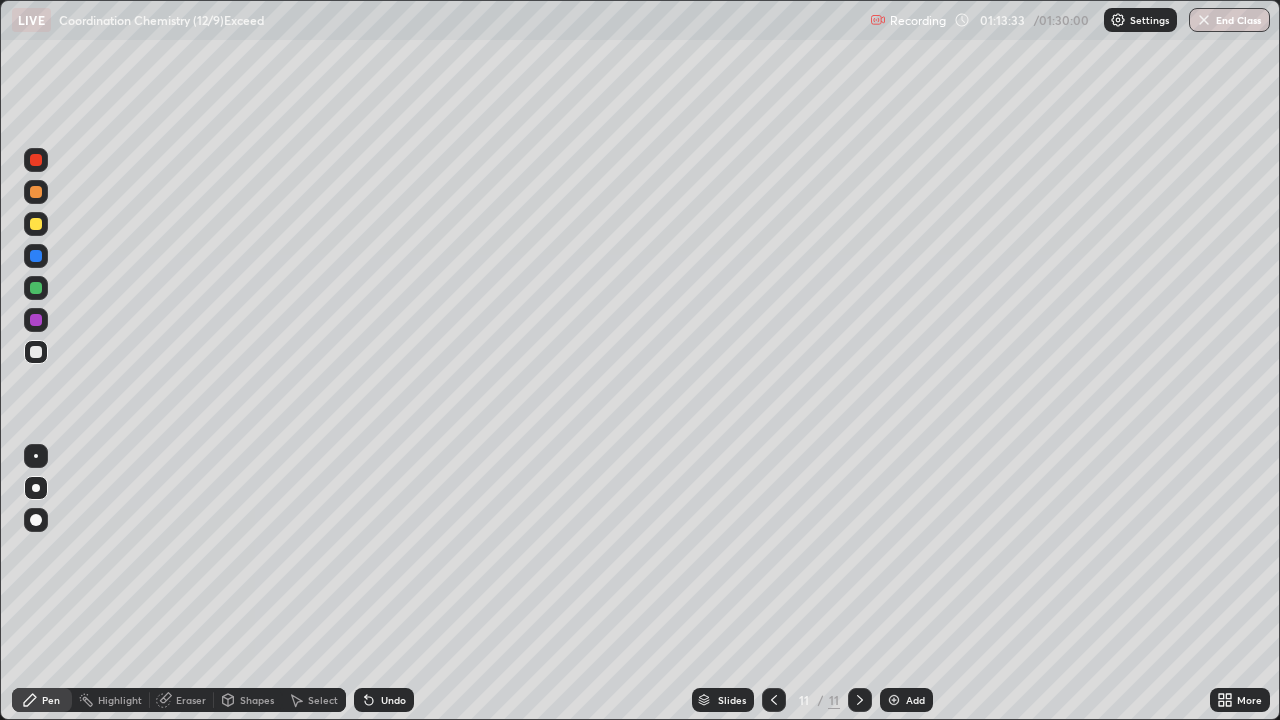 click on "Undo" at bounding box center [393, 700] 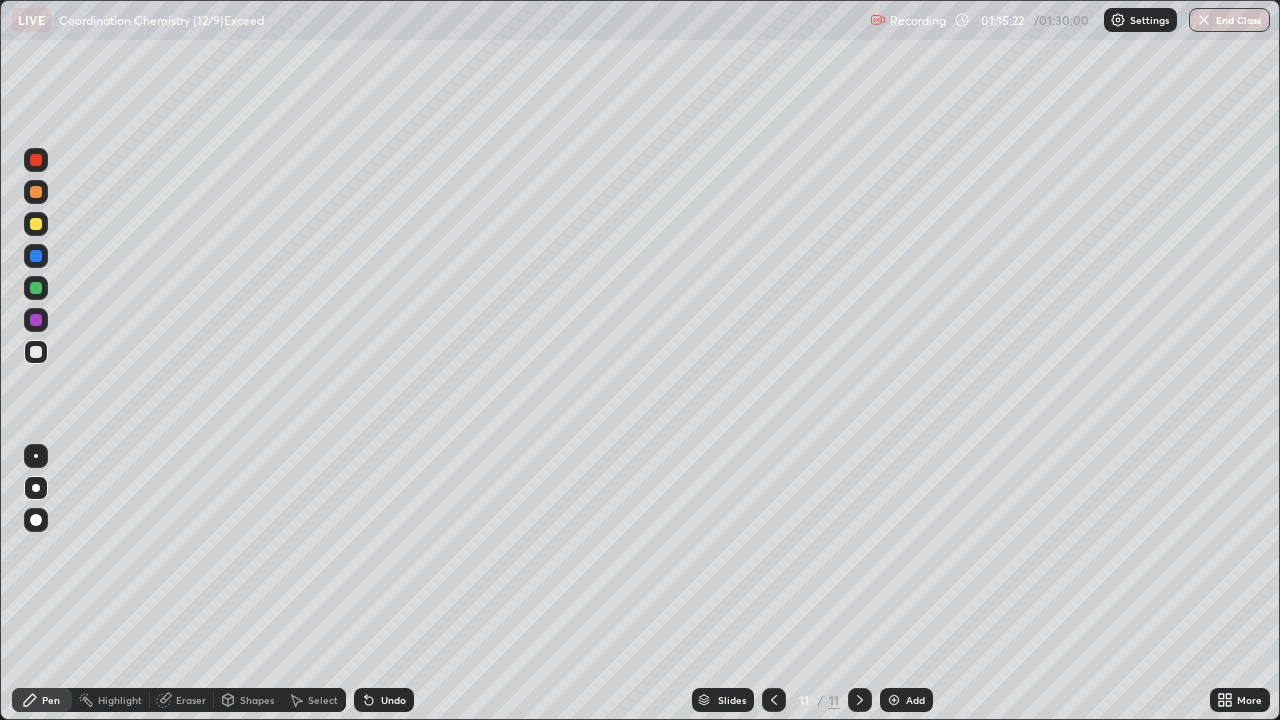 click at bounding box center [774, 700] 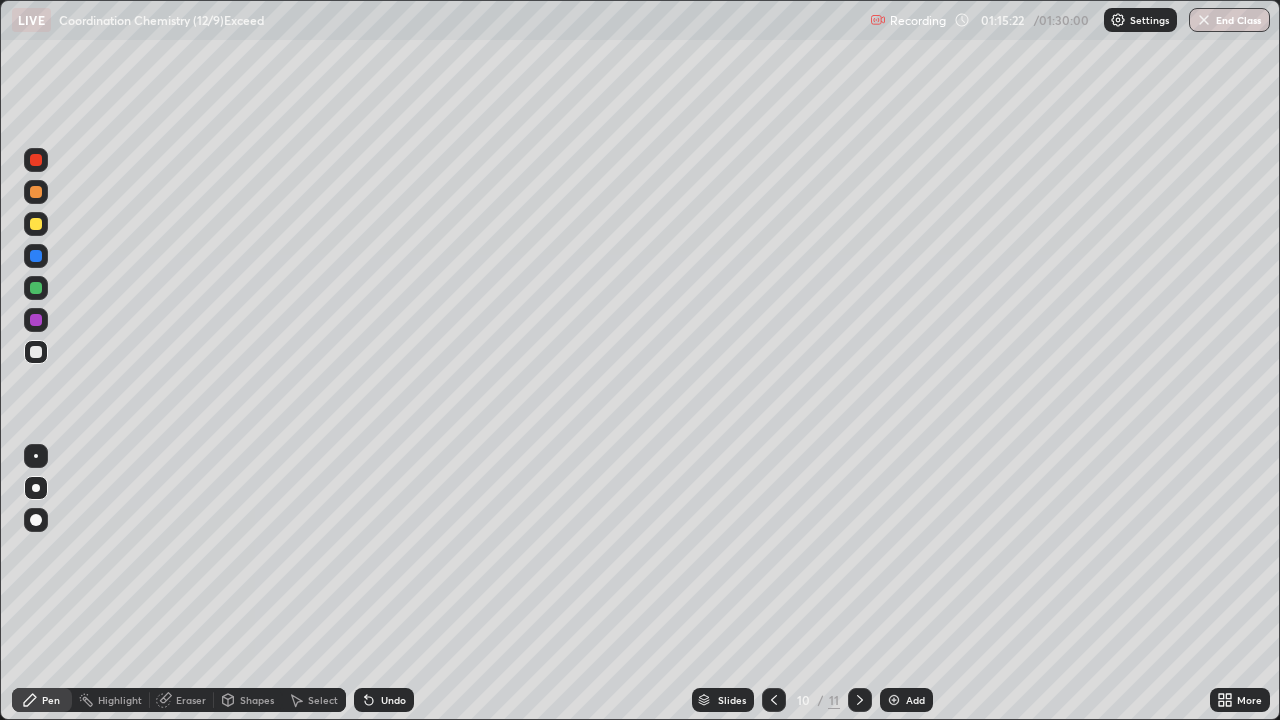 click 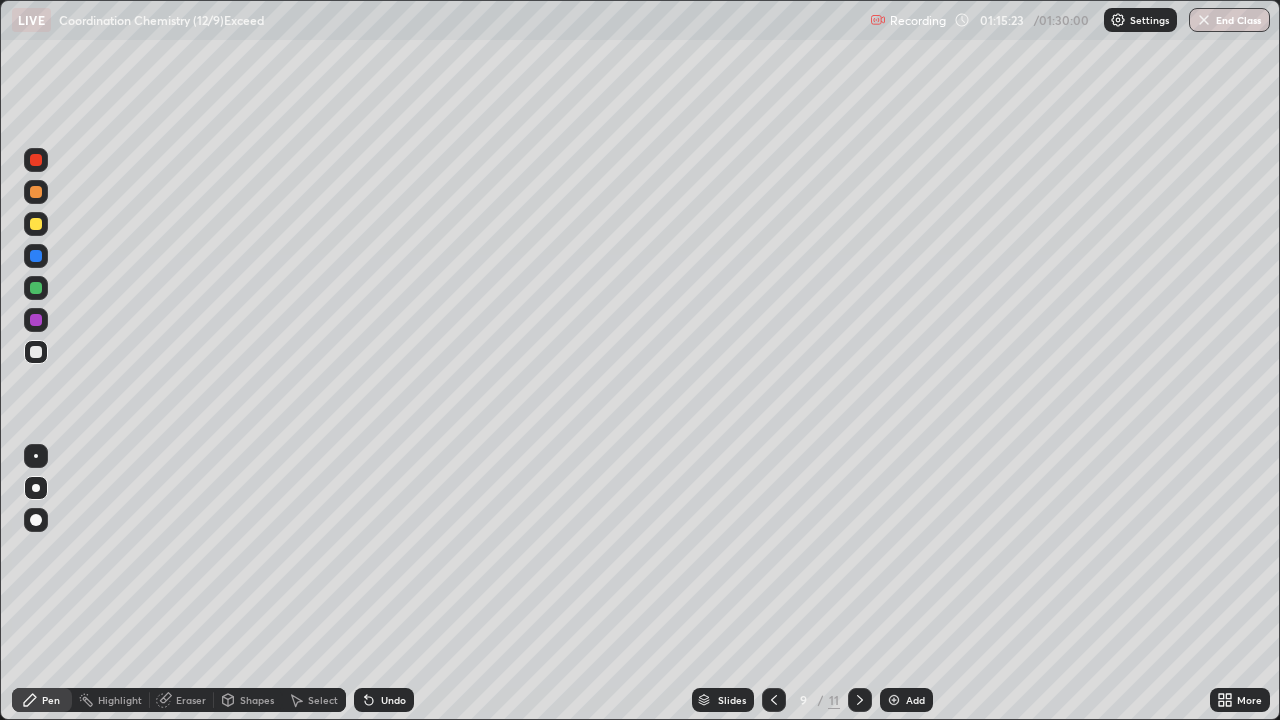 click 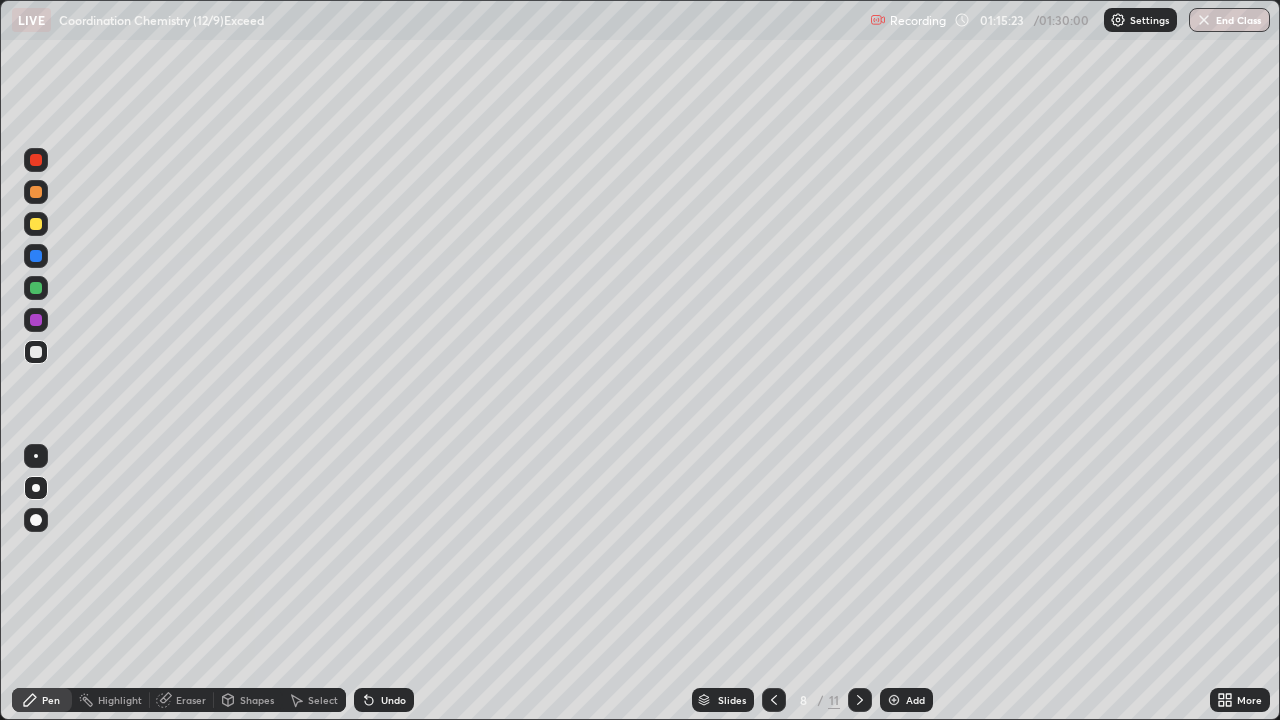 click 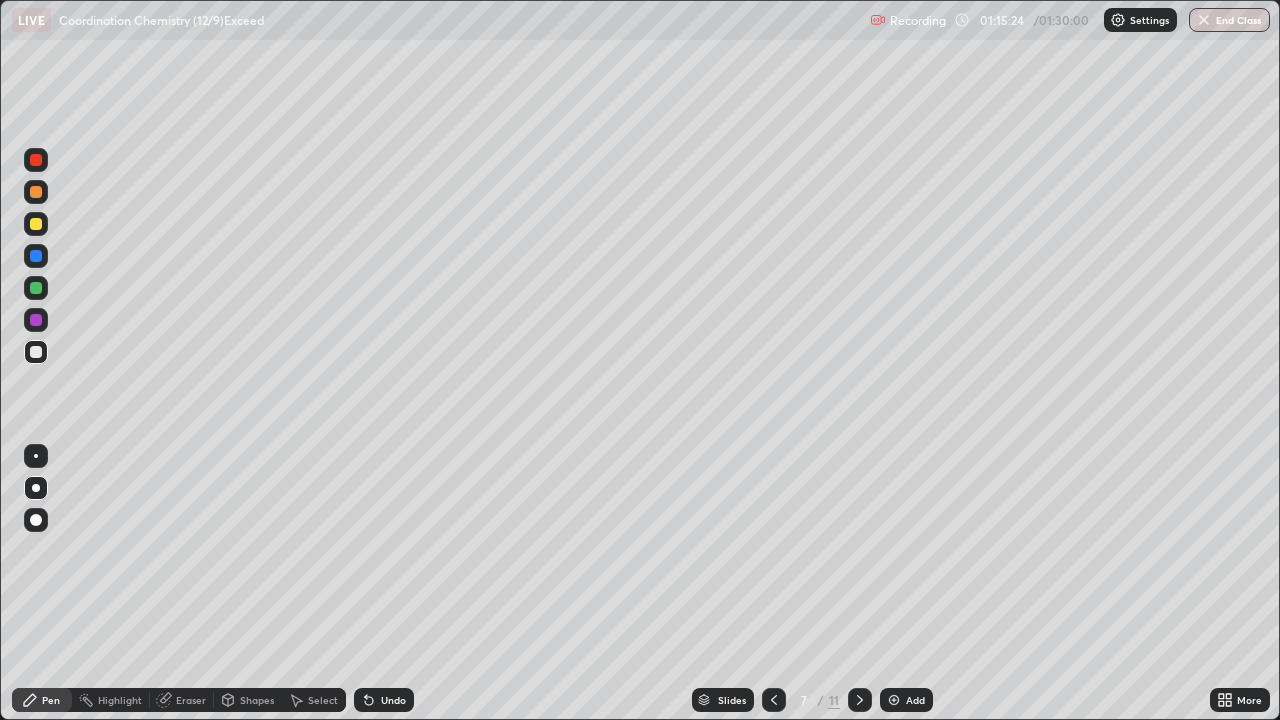 click 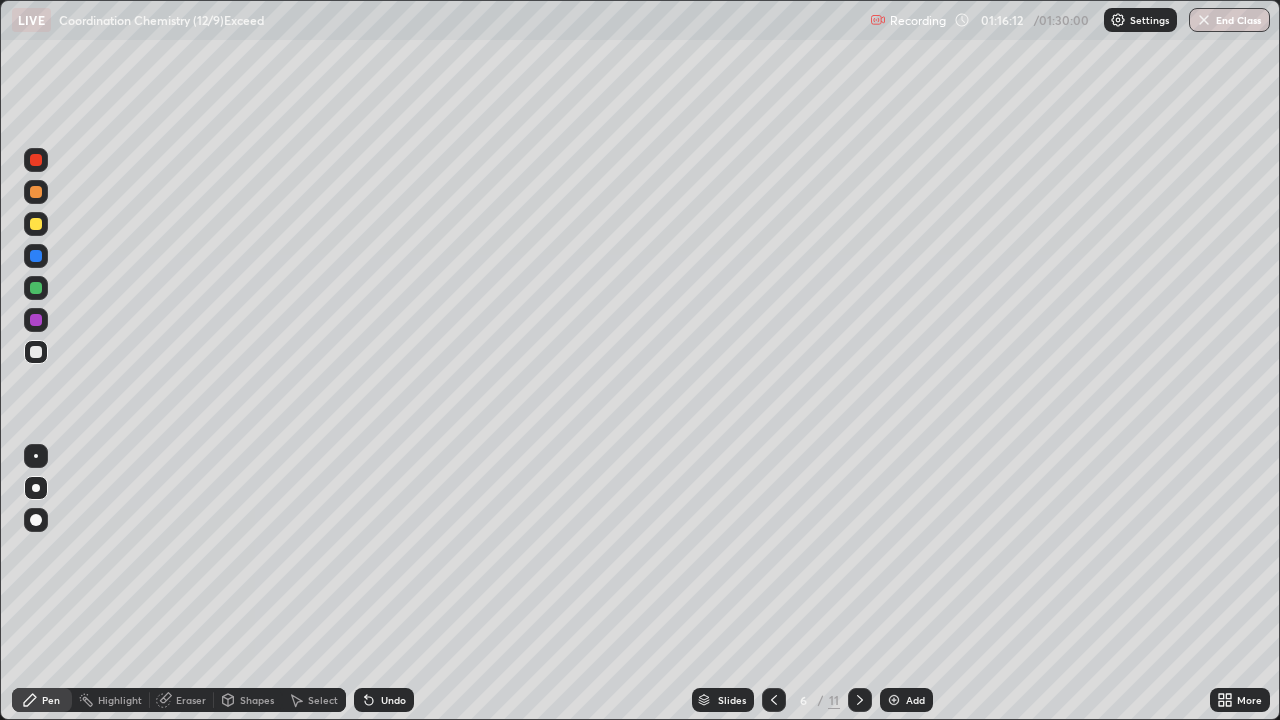 click on "Undo" at bounding box center (384, 700) 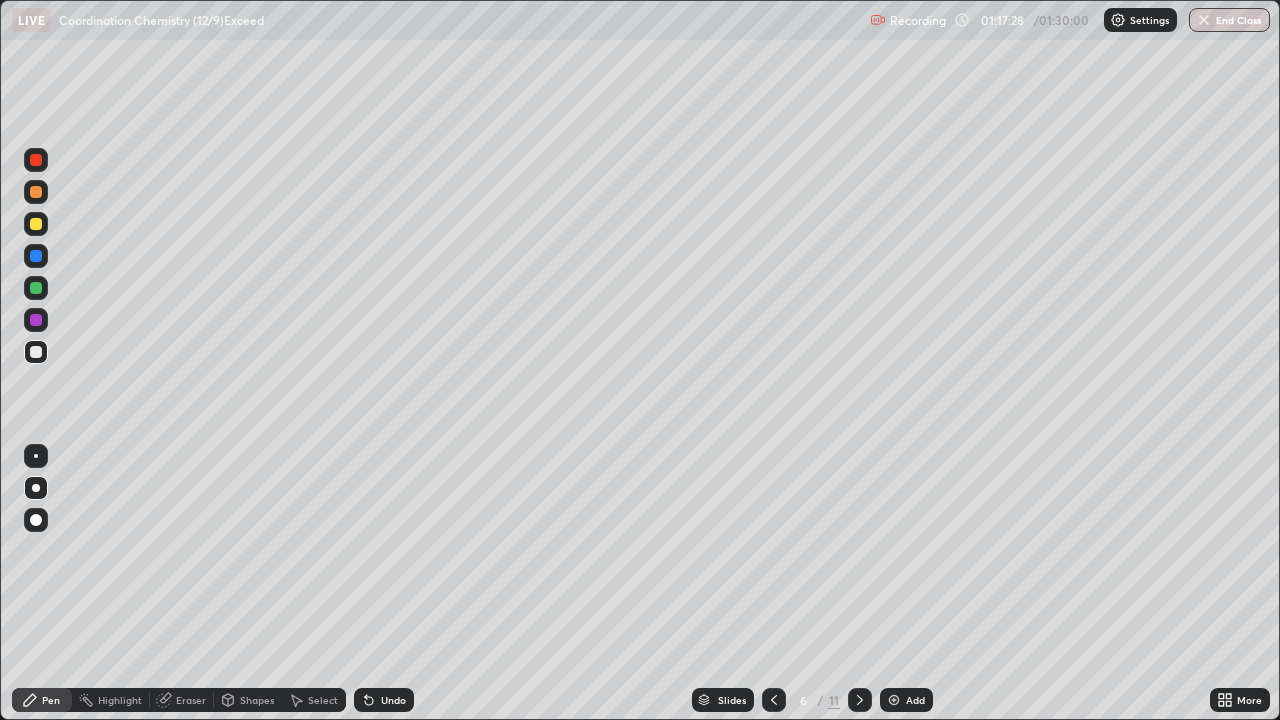 click 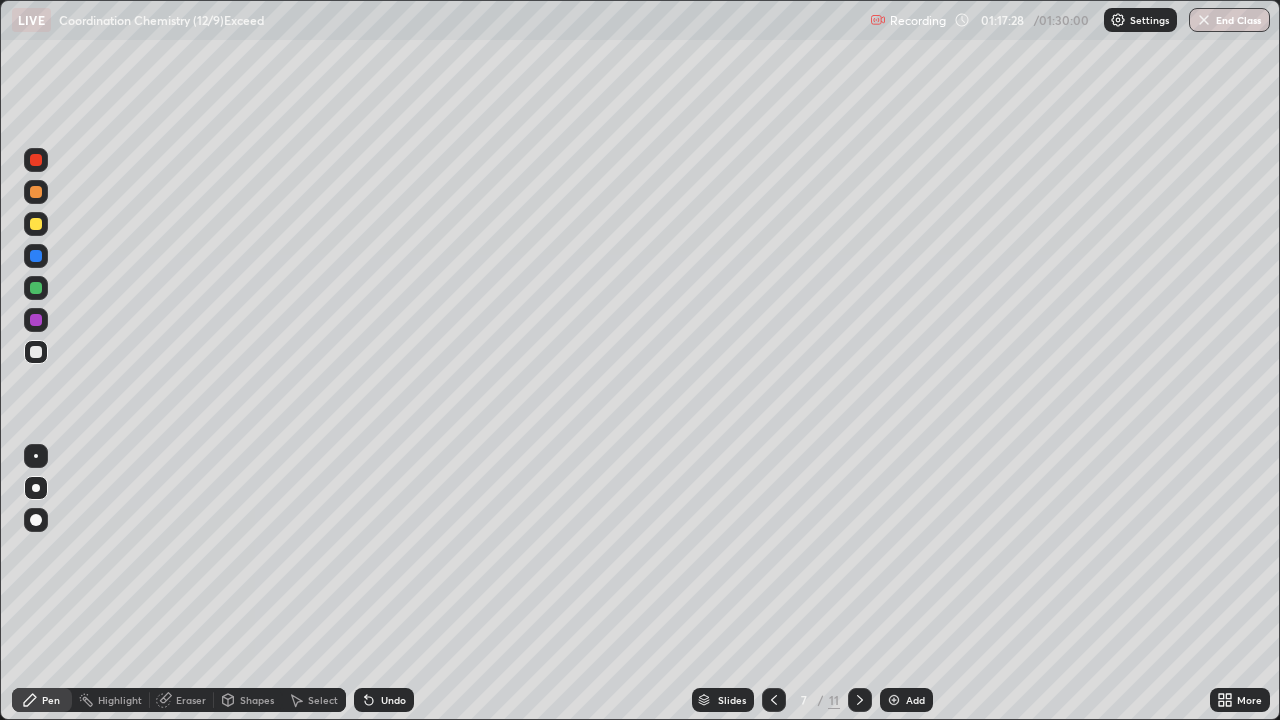click 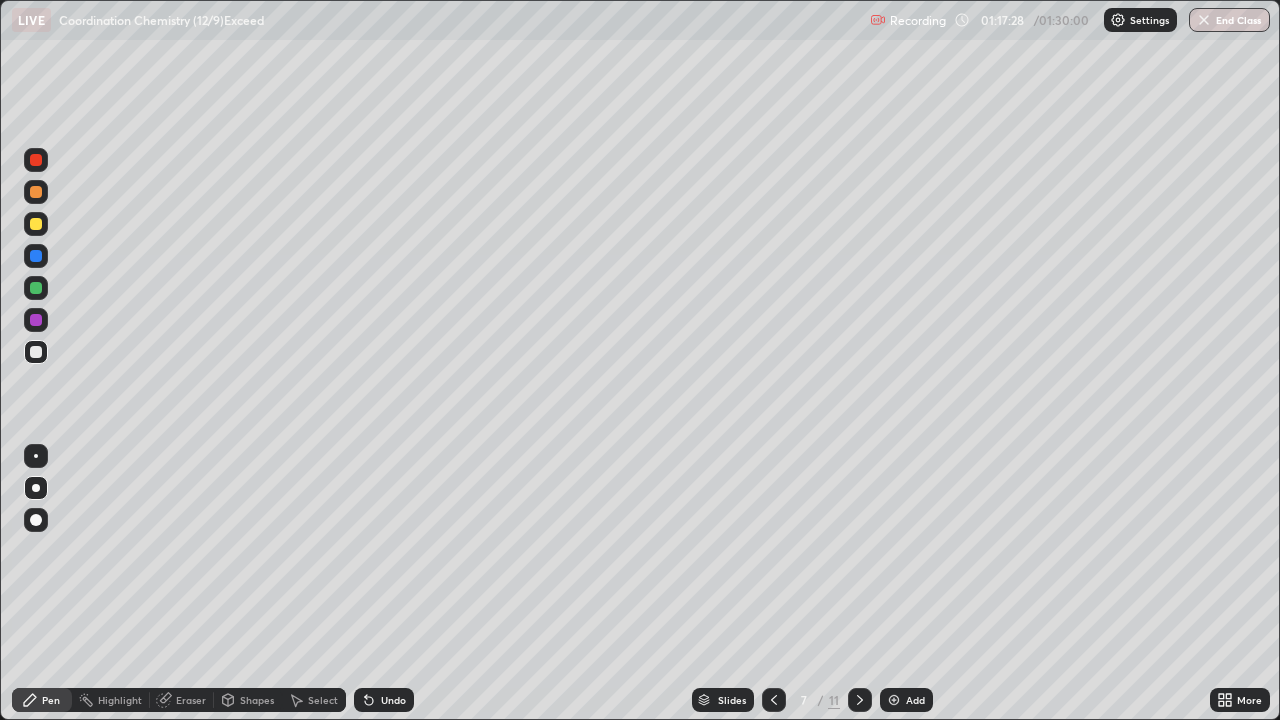 click 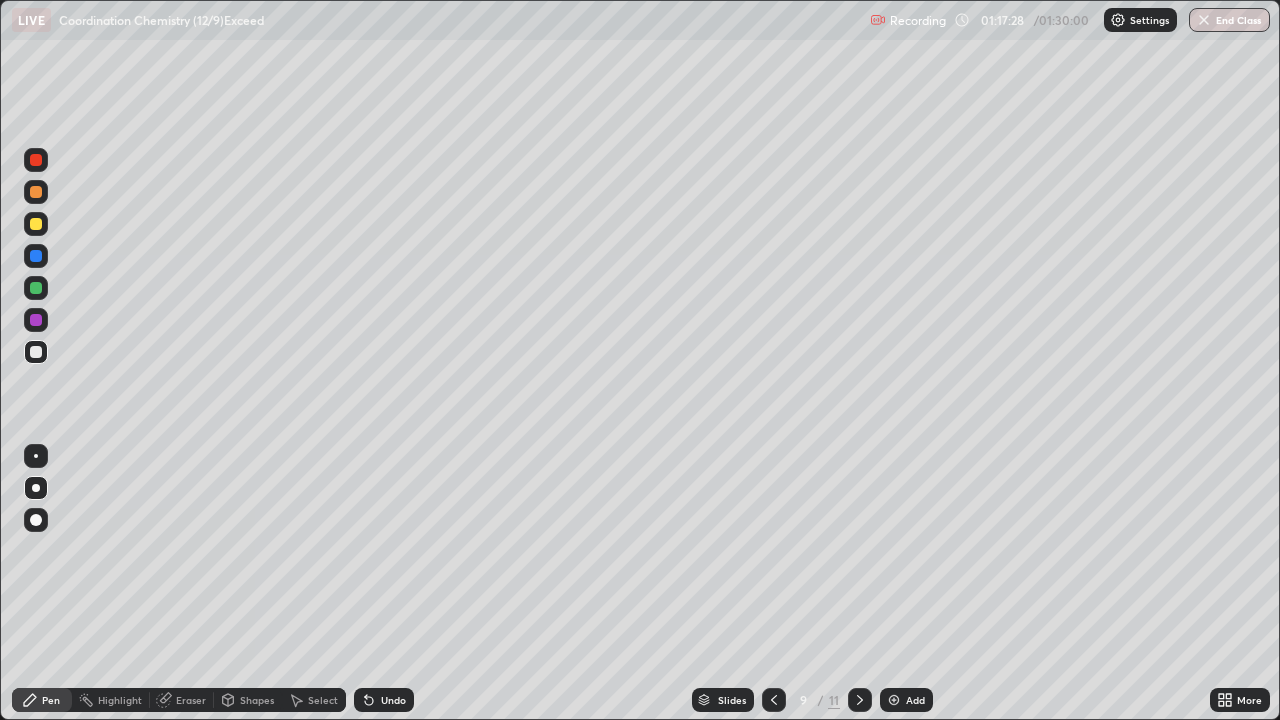 click 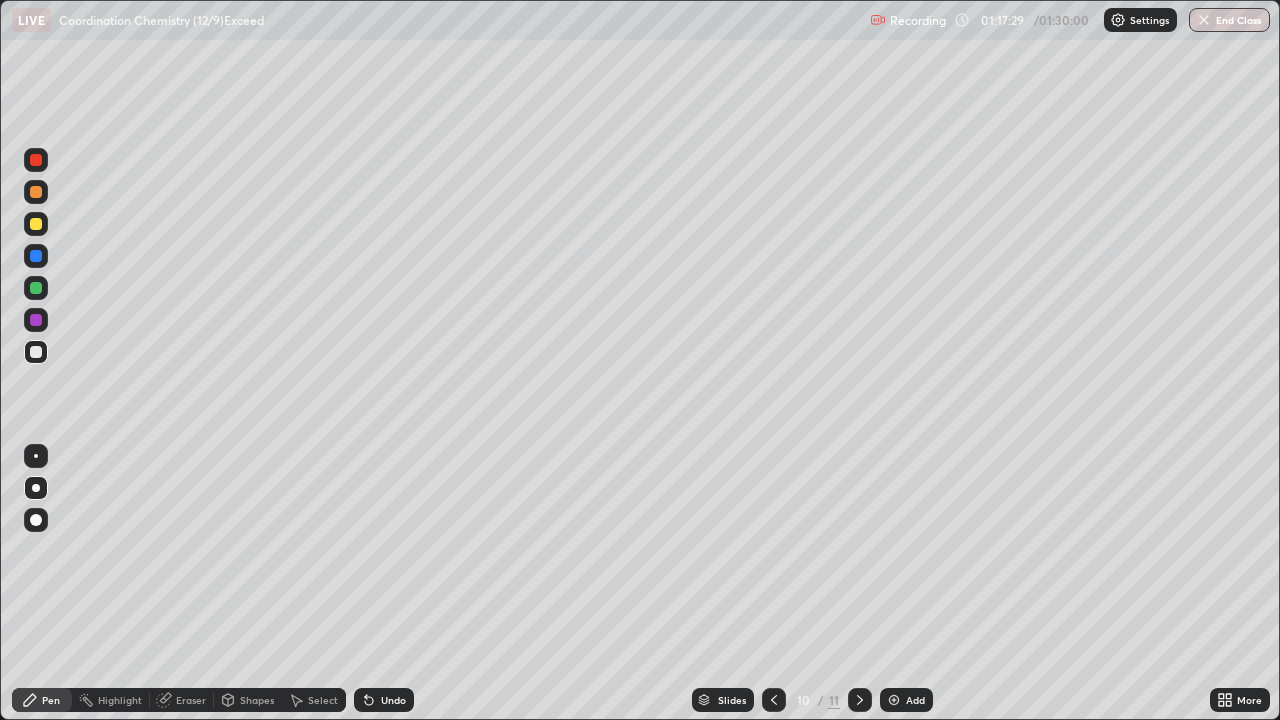 click 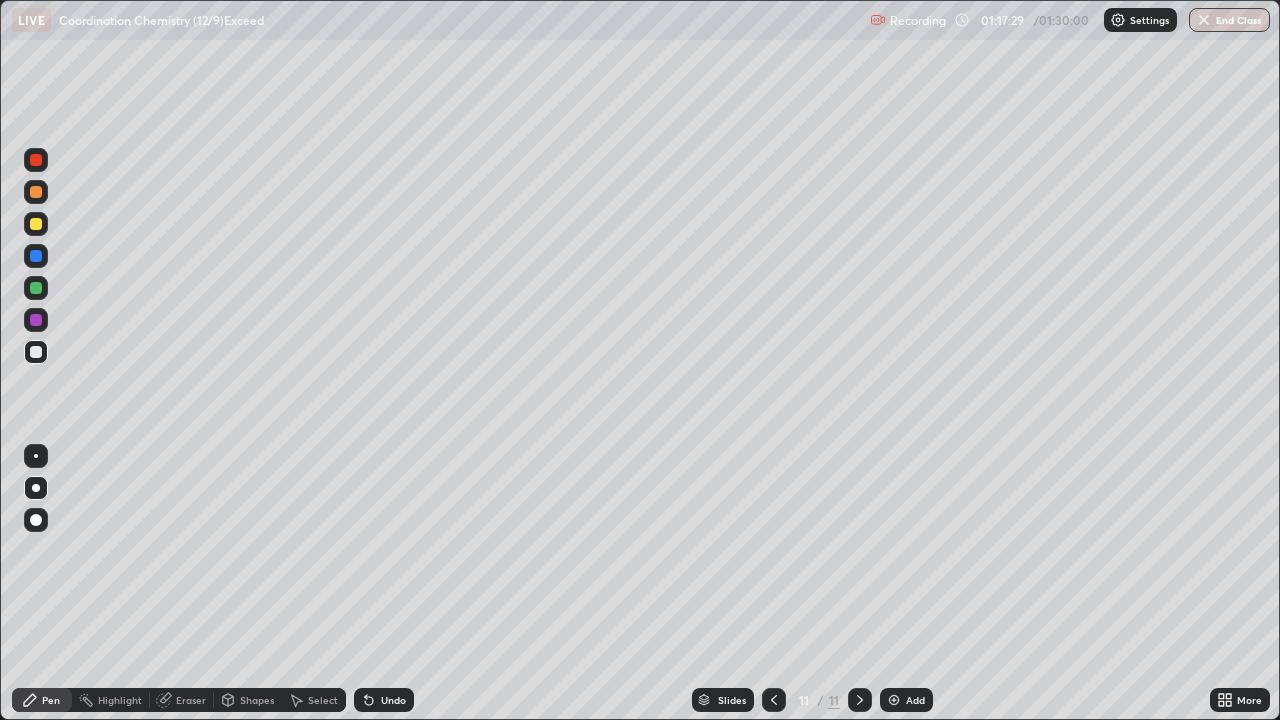 click 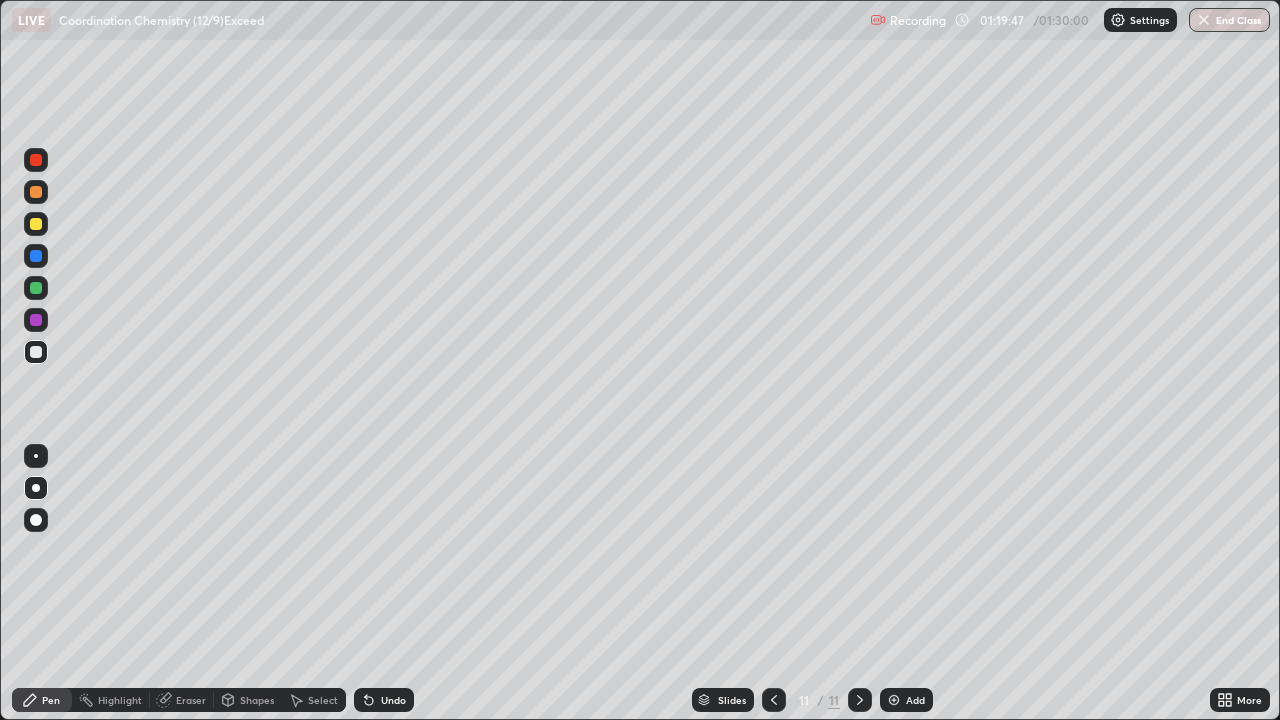 click on "Add" at bounding box center [906, 700] 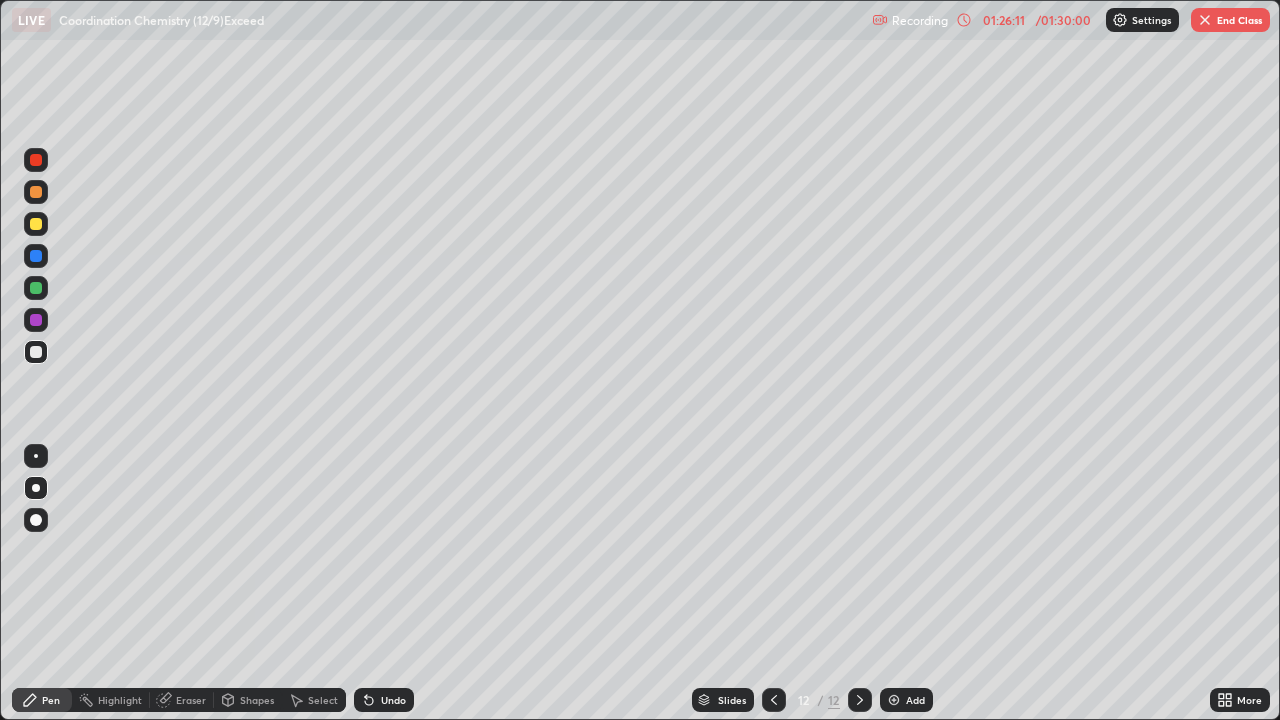 click on "End Class" at bounding box center (1230, 20) 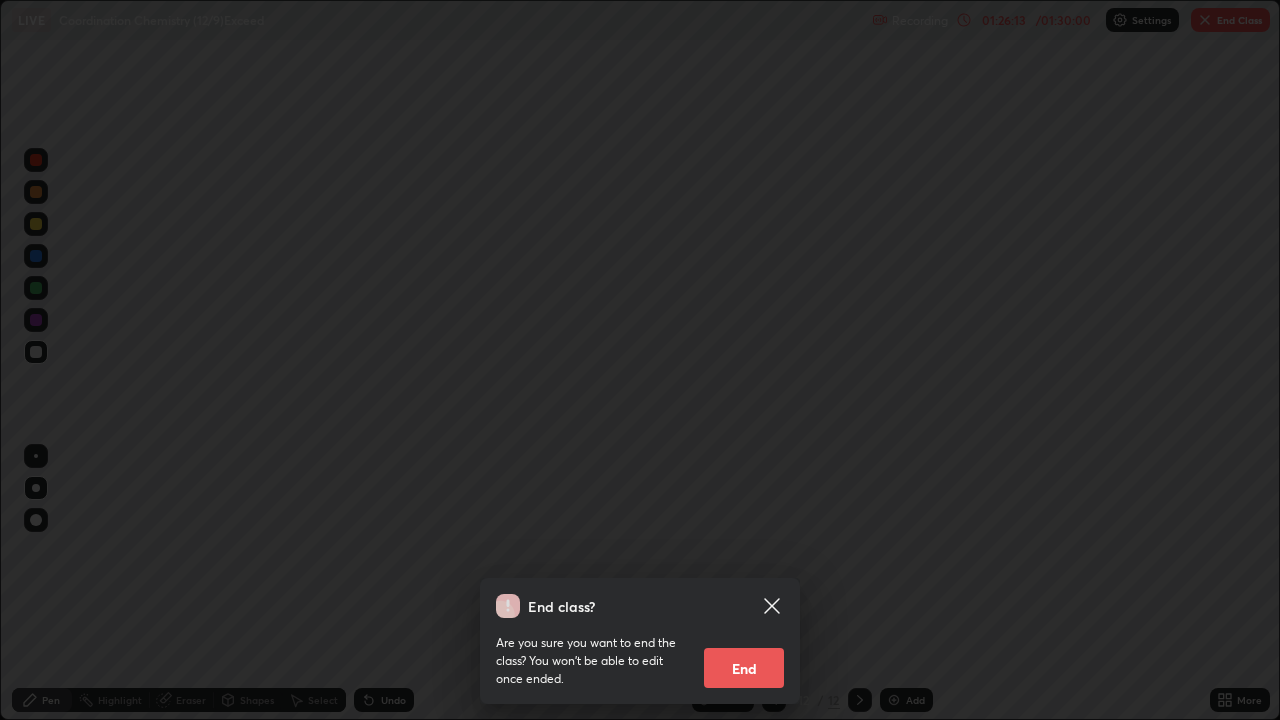 click on "End" at bounding box center [744, 668] 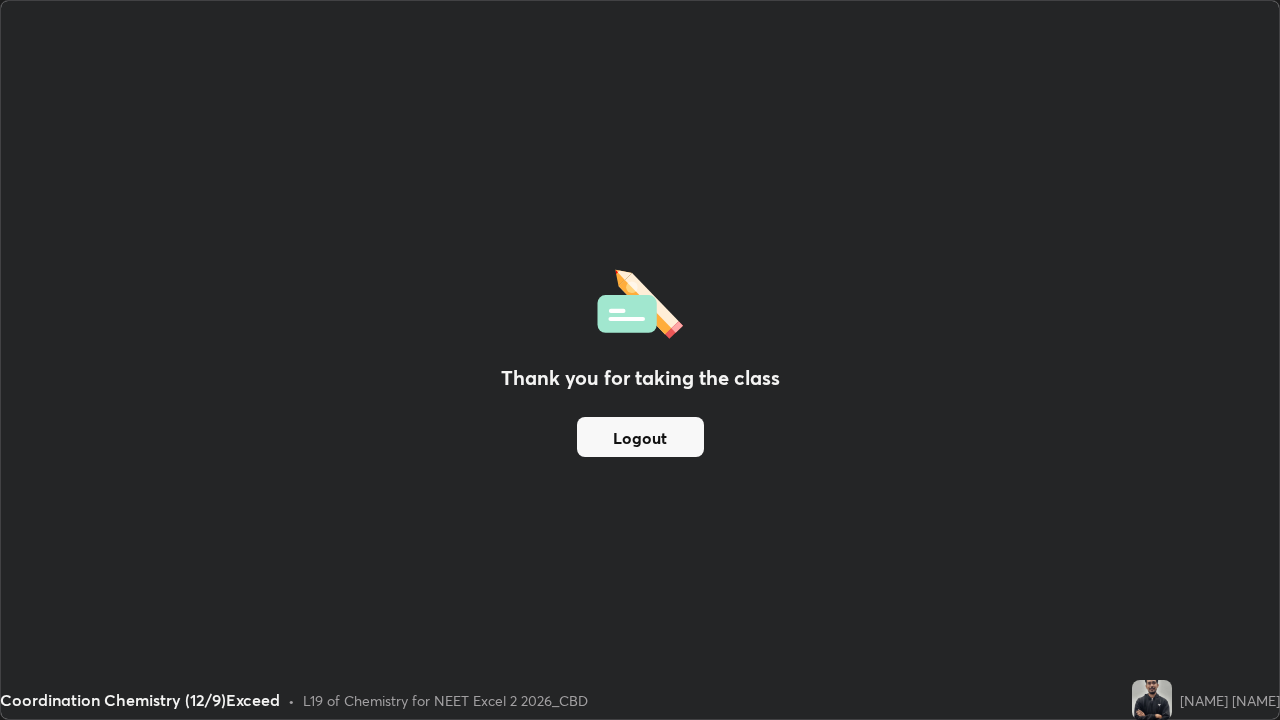 click on "Logout" at bounding box center (640, 437) 